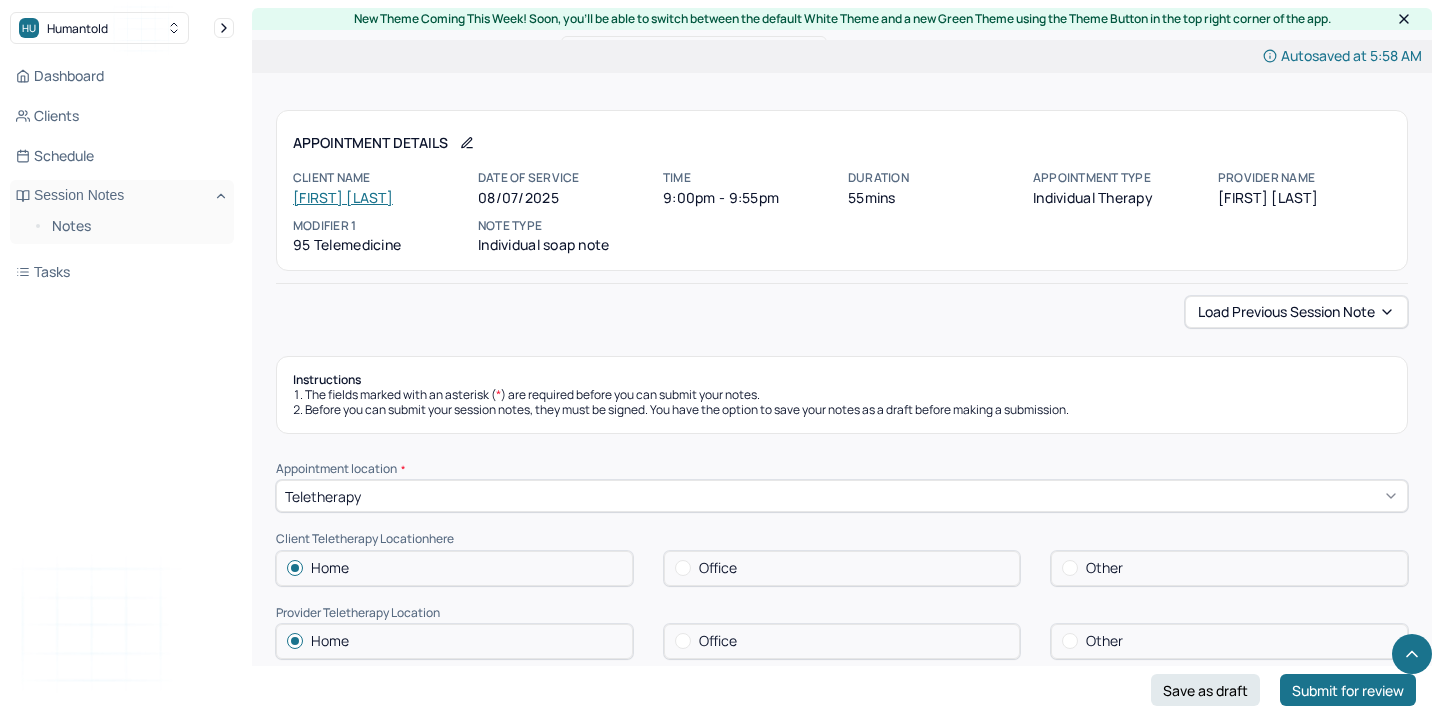 scroll, scrollTop: 1115, scrollLeft: 0, axis: vertical 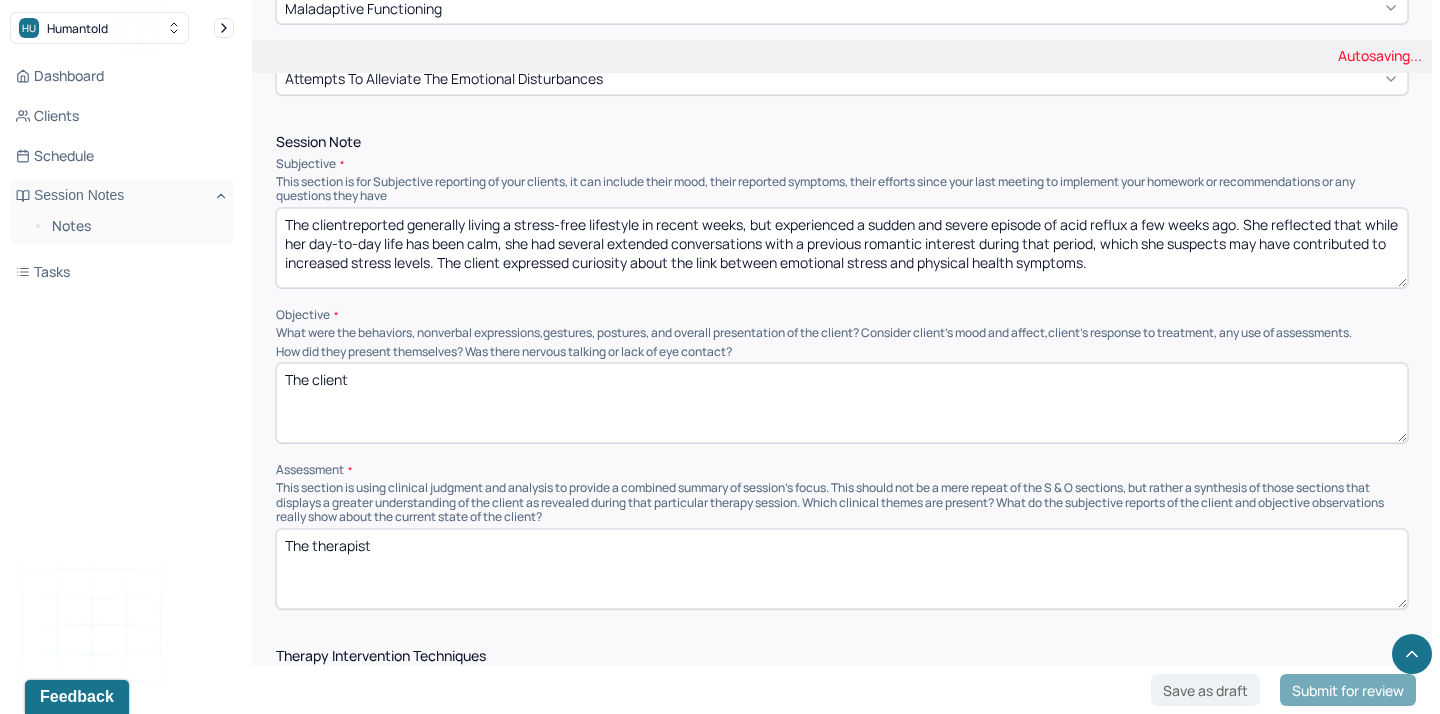 click on "The client" at bounding box center [842, 248] 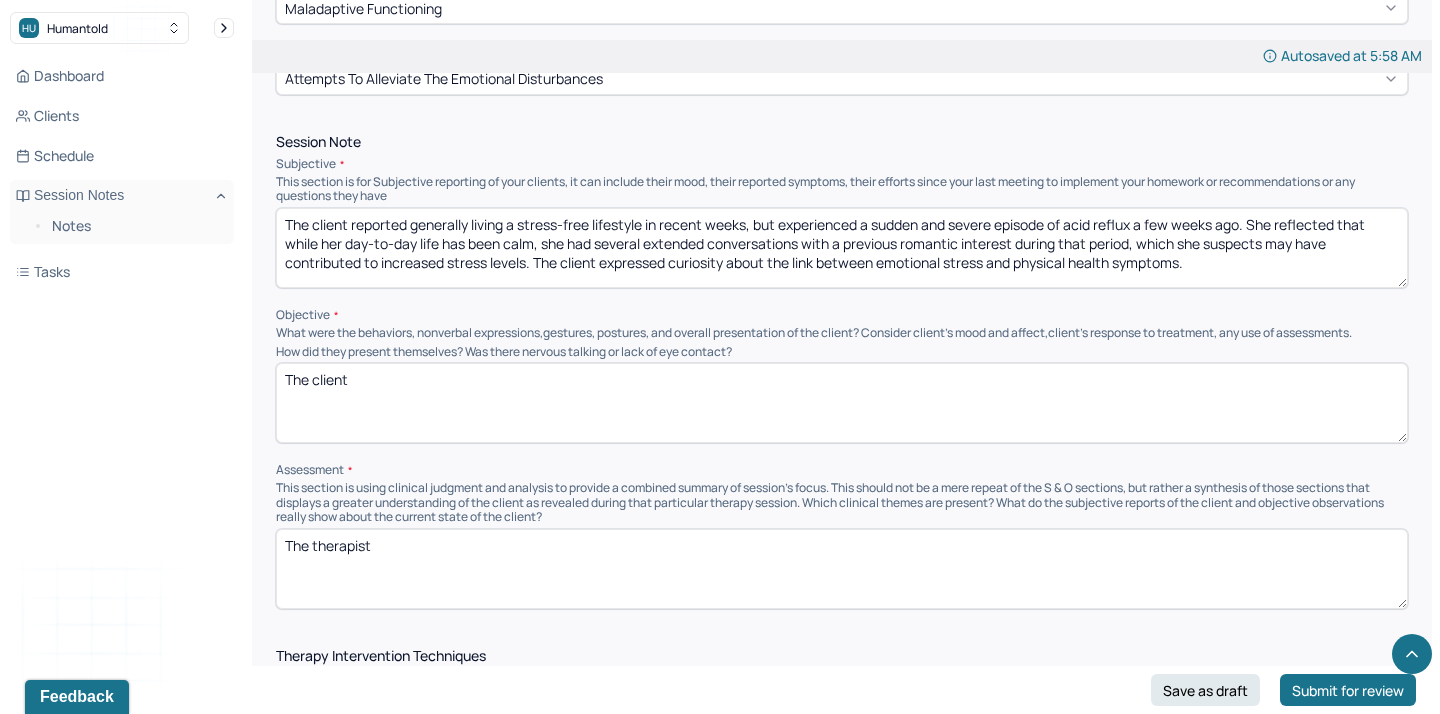 type on "The client reported generally living a stress-free lifestyle in recent weeks, but experienced a sudden and severe episode of acid reflux a few weeks ago. She reflected that while her day-to-day life has been calm, she had several extended conversations with a previous romantic interest during that period, which she suspects may have contributed to increased stress levels. The client expressed curiosity about the link between emotional stress and physical health symptoms." 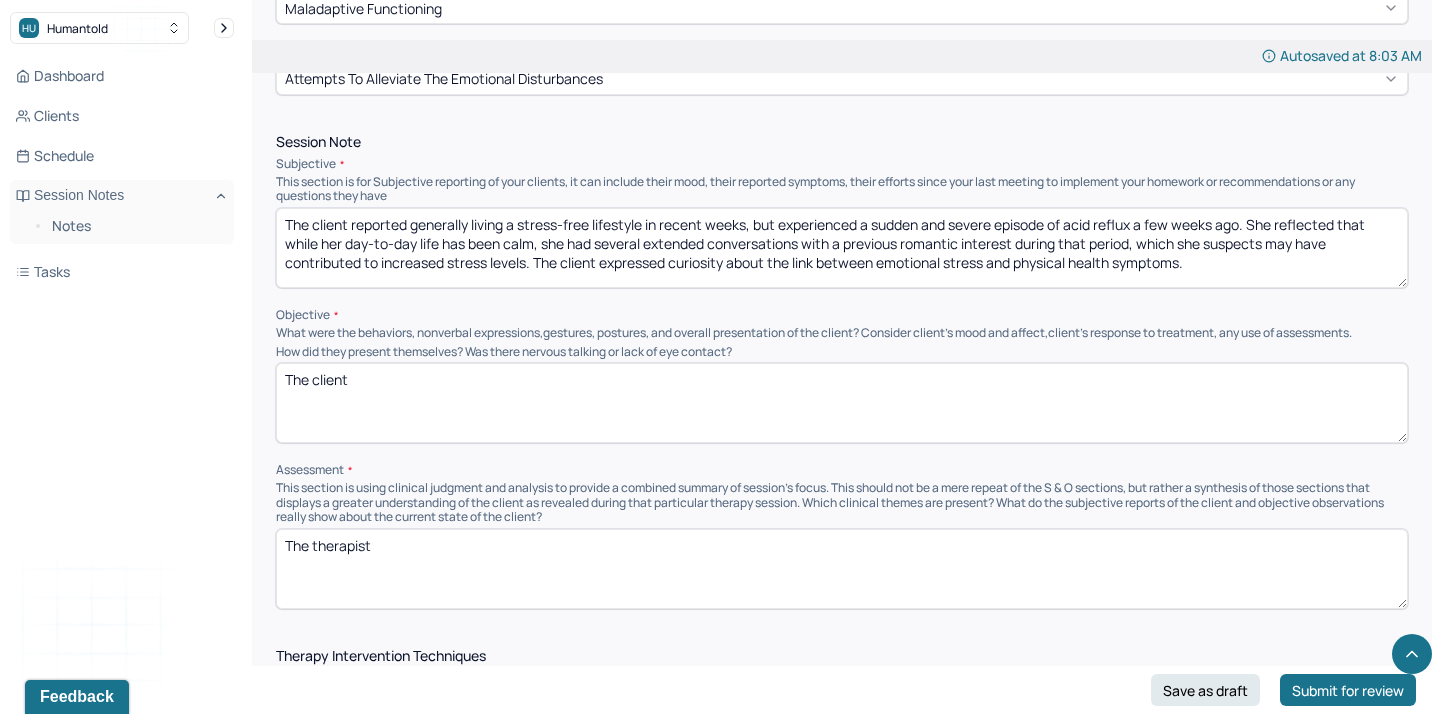click on "The client" at bounding box center [842, 403] 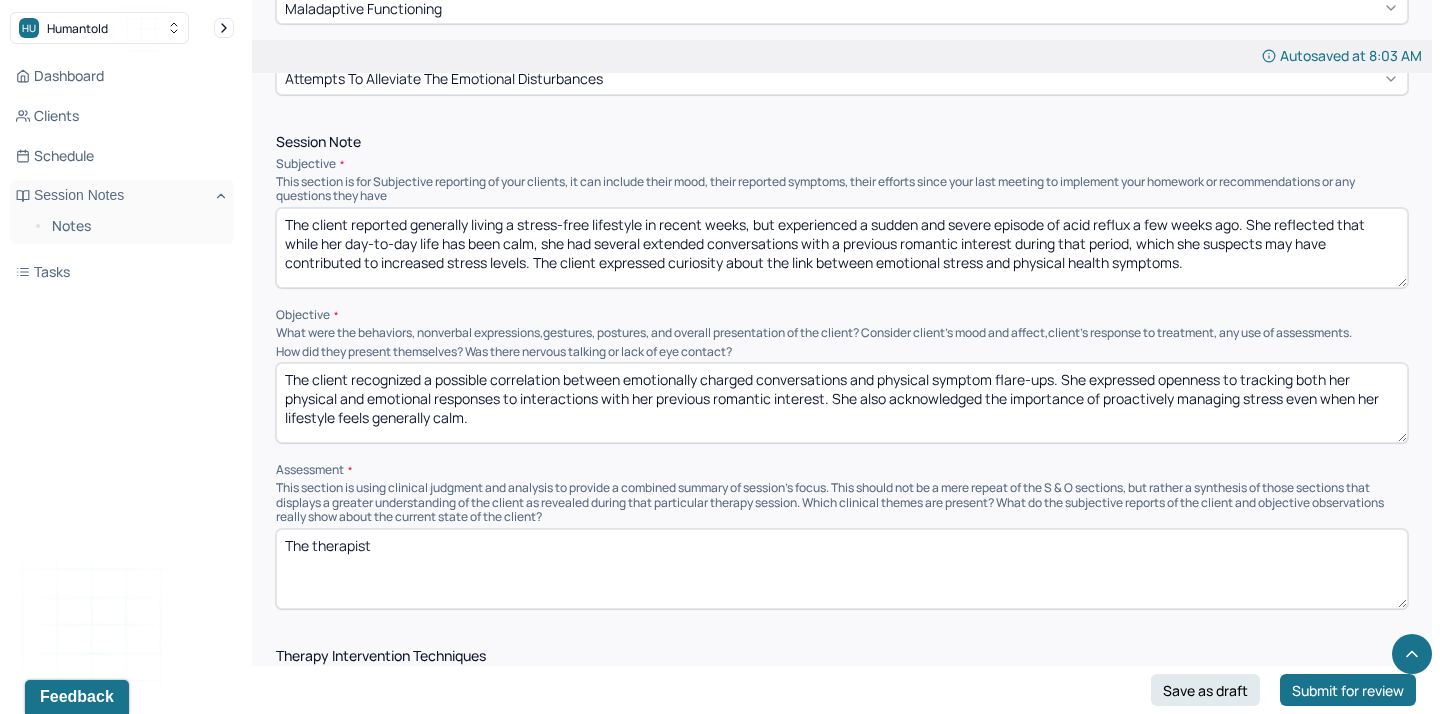 type on "The client recognized a possible correlation between emotionally charged conversations and physical symptom flare-ups. She expressed openness to tracking both her physical and emotional responses to interactions with her previous romantic interest. She also acknowledged the importance of proactively managing stress even when her lifestyle feels generally calm." 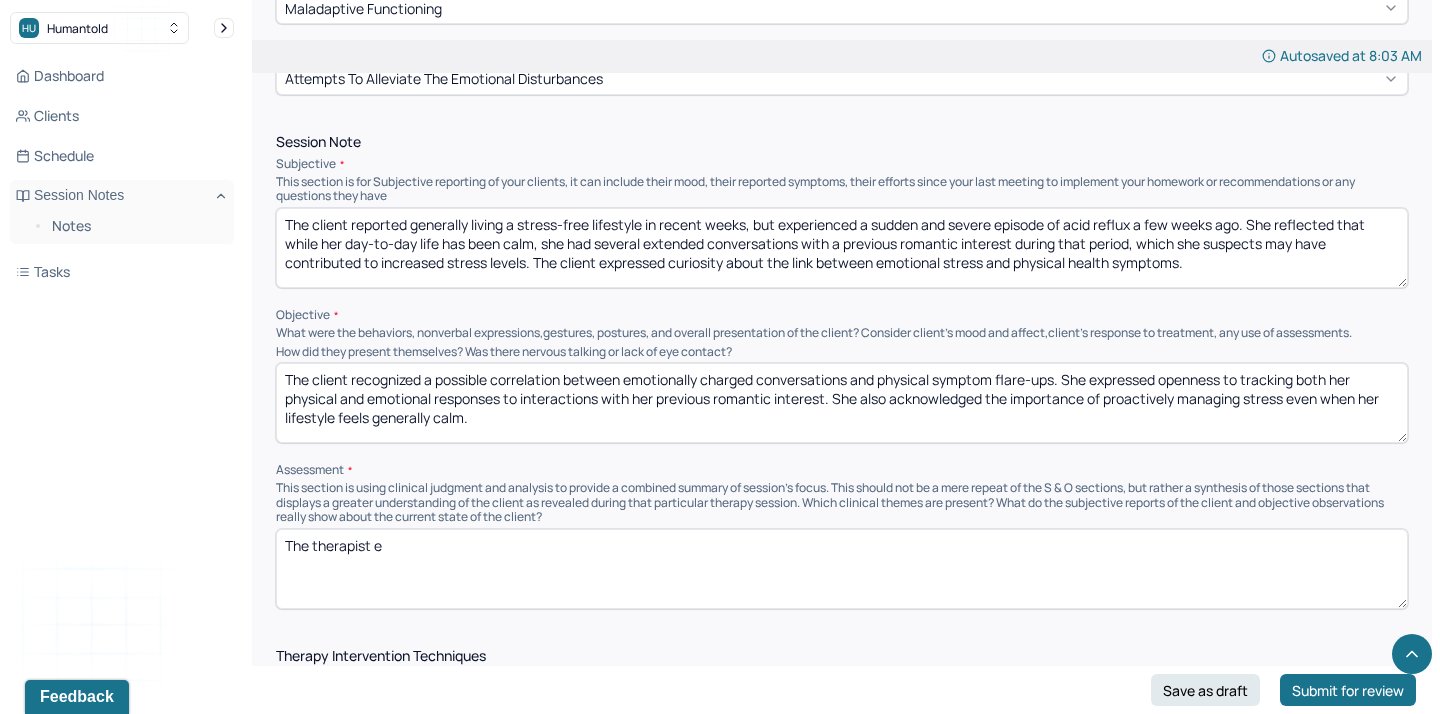 paste on "xplored the emotional impact of reconnecting with her previous romantic interest, including any unresolved feelings or boundaries that might have been crossed." 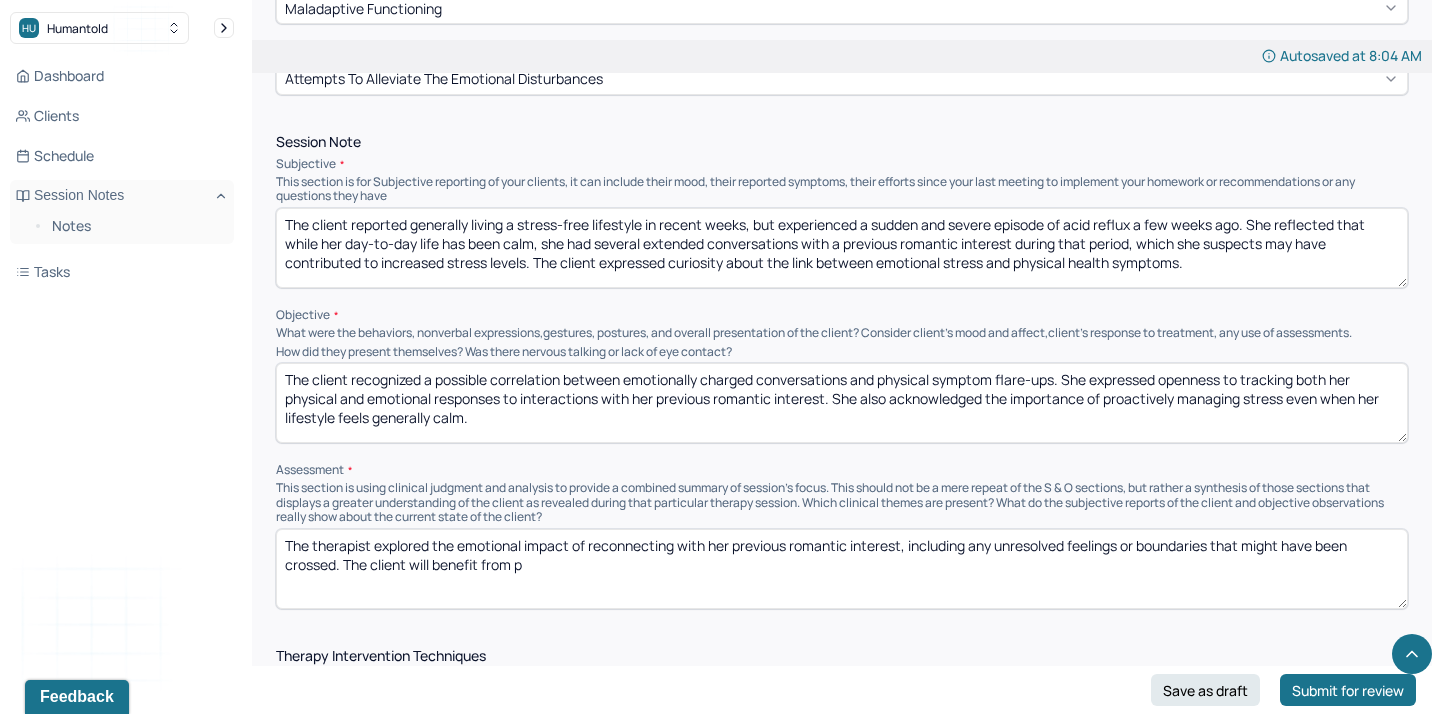 paste on "ractice one stress-reduction technique before and after potentially triggering conversations." 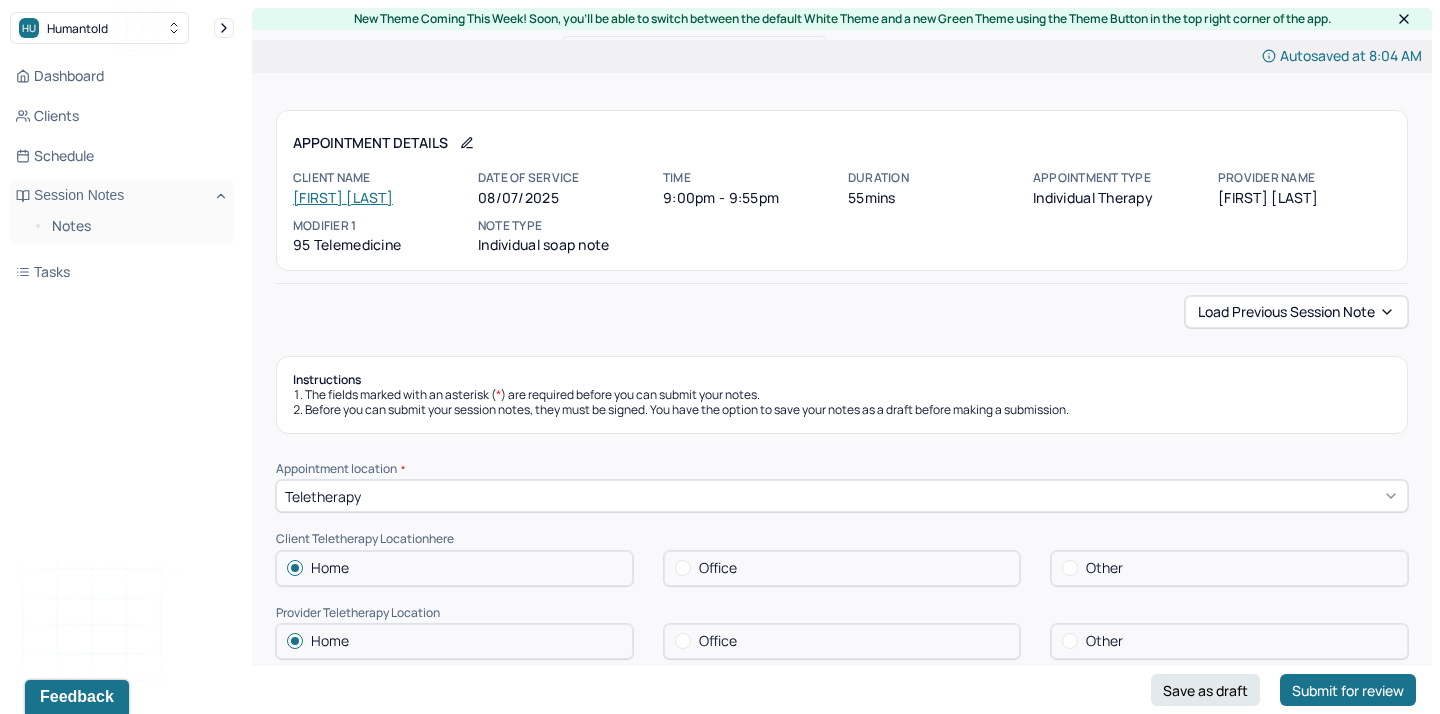 scroll, scrollTop: 303, scrollLeft: 0, axis: vertical 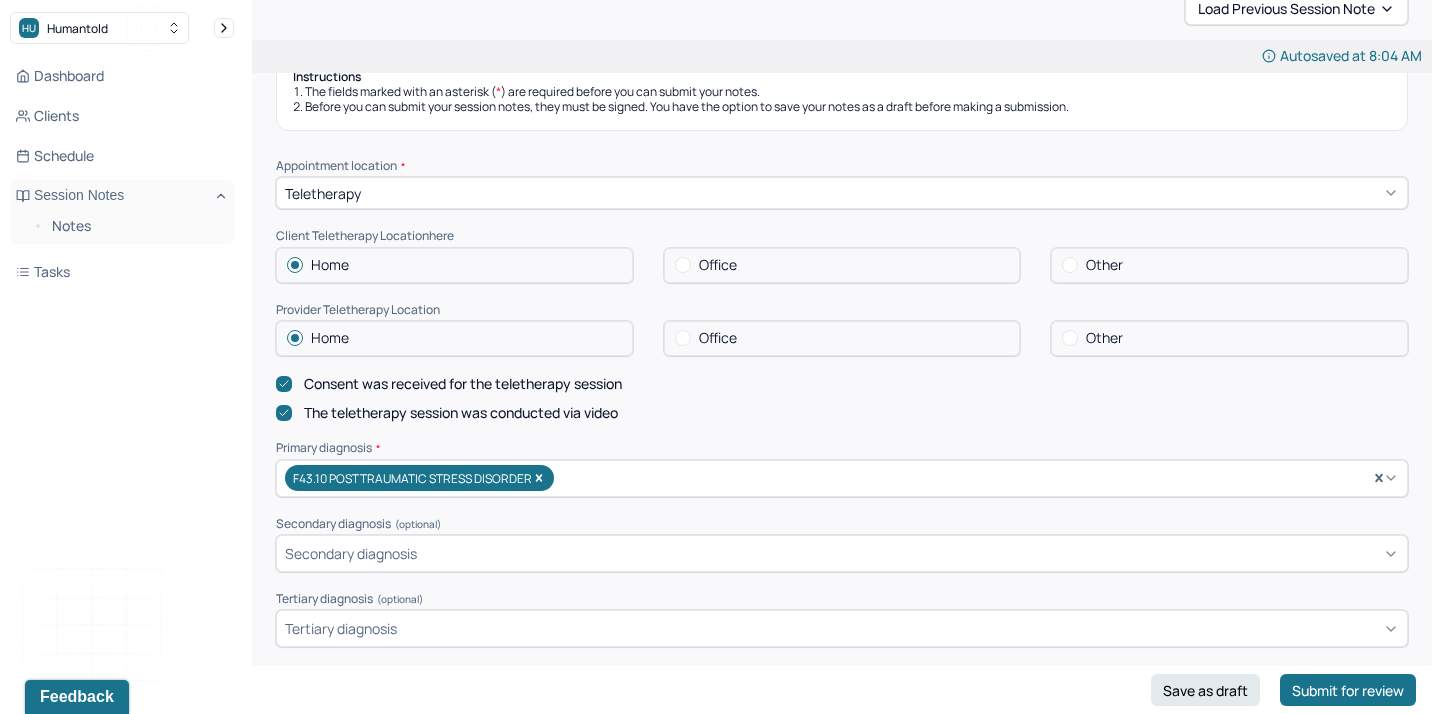 type on "The therapist explored the emotional impact of reconnecting with her previous romantic interest, including any unresolved feelings or boundaries that might have been crossed. The client will benefit from practice one stress-reduction technique before and after potentially triggering conversations." 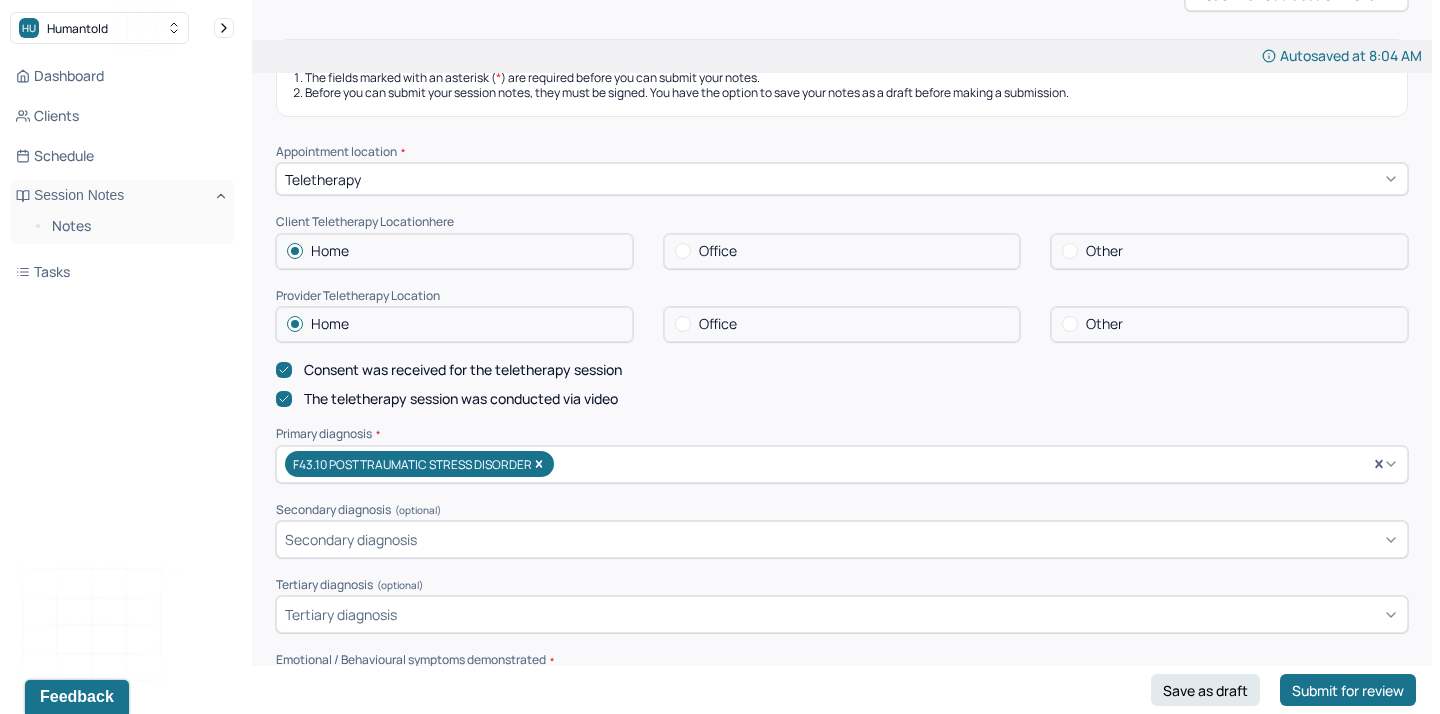 scroll, scrollTop: 598, scrollLeft: 0, axis: vertical 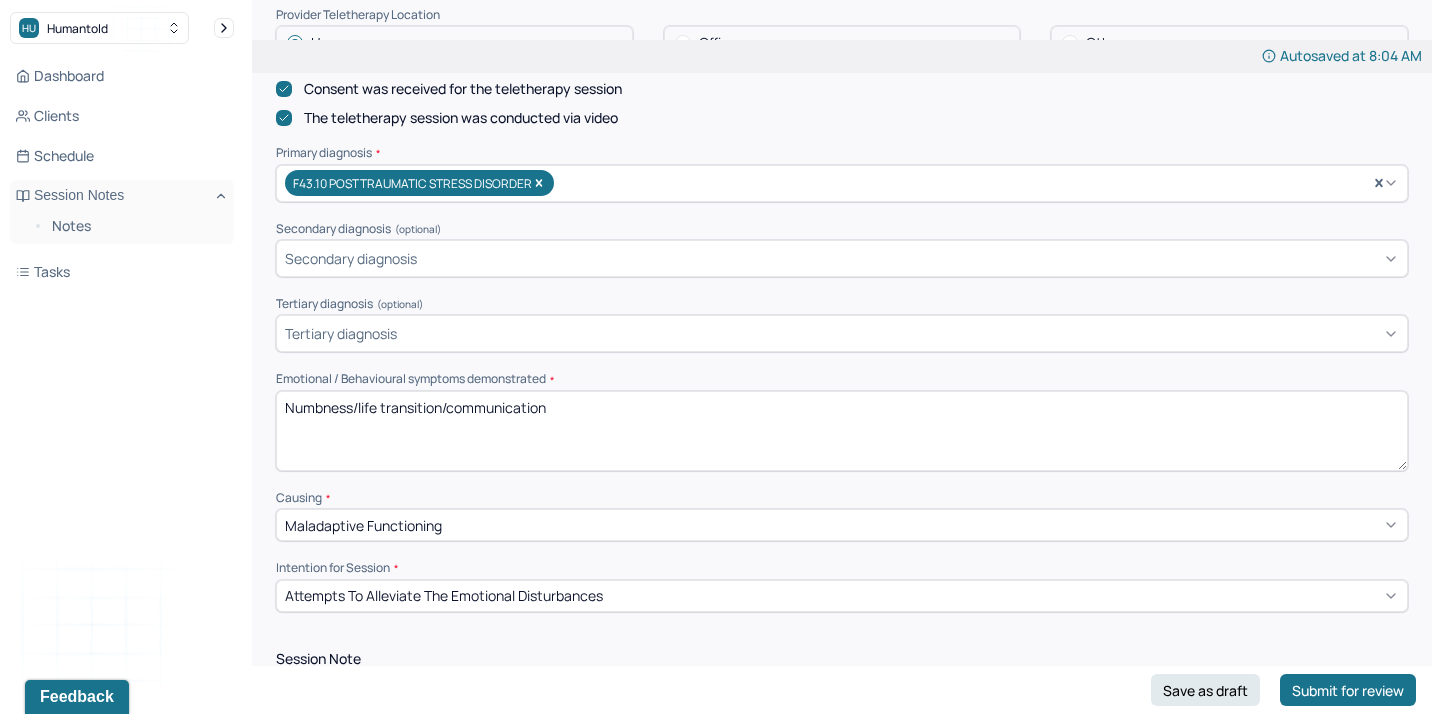drag, startPoint x: 561, startPoint y: 407, endPoint x: 483, endPoint y: 405, distance: 78.025635 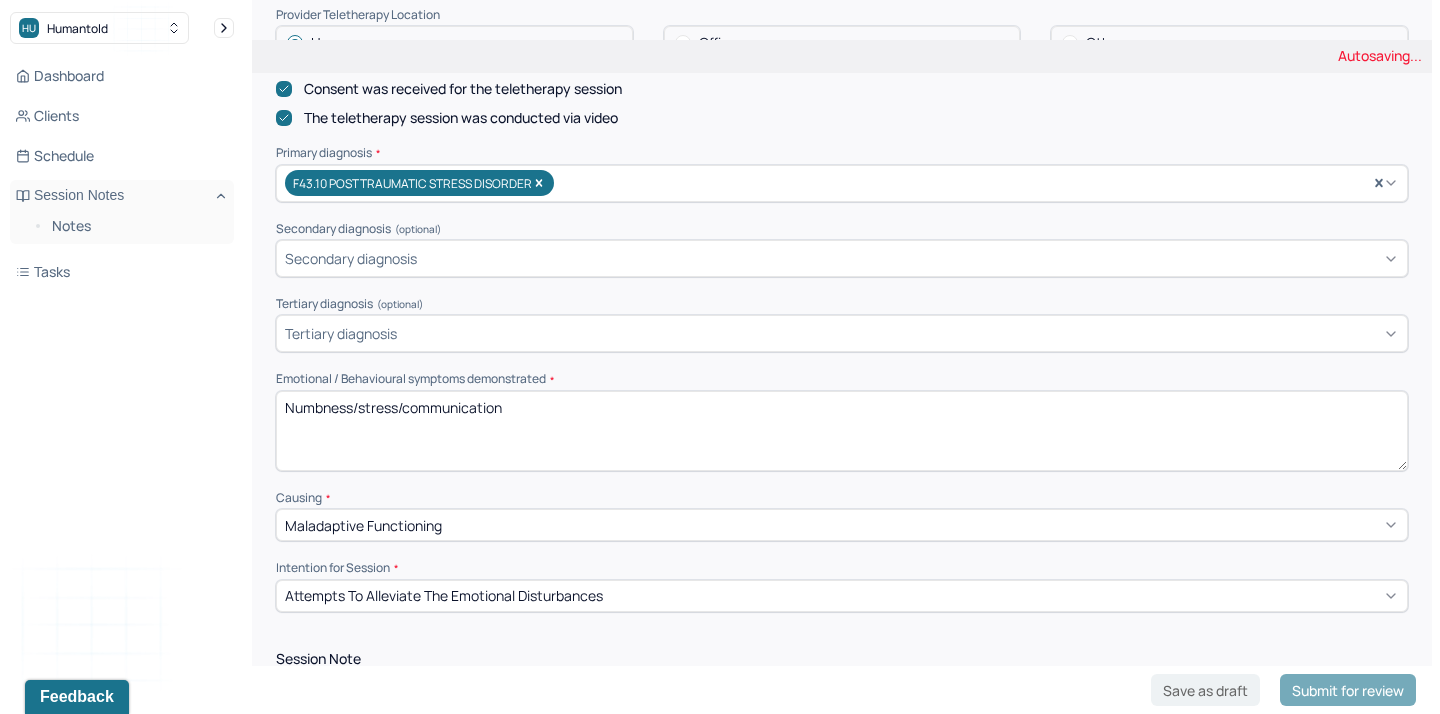 drag, startPoint x: 354, startPoint y: 401, endPoint x: 238, endPoint y: 399, distance: 116.01724 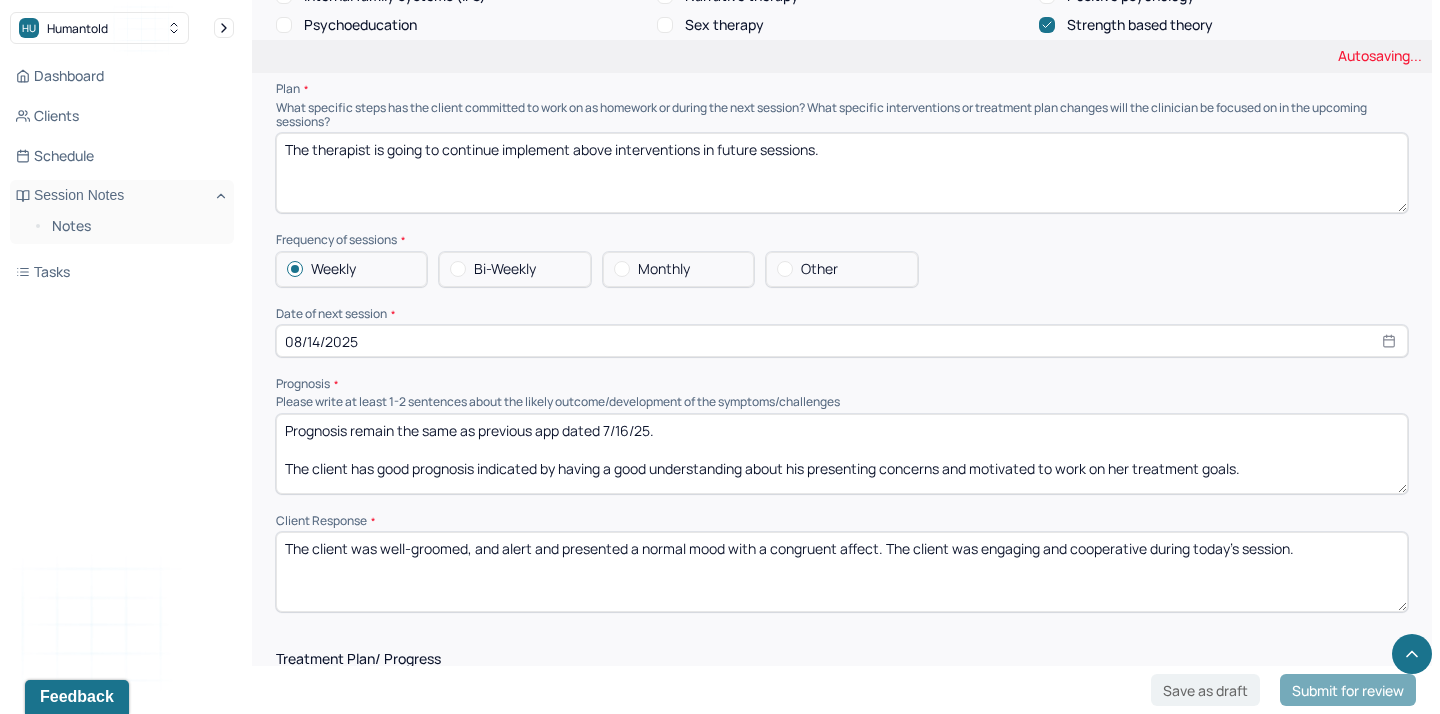 scroll, scrollTop: 2881, scrollLeft: 0, axis: vertical 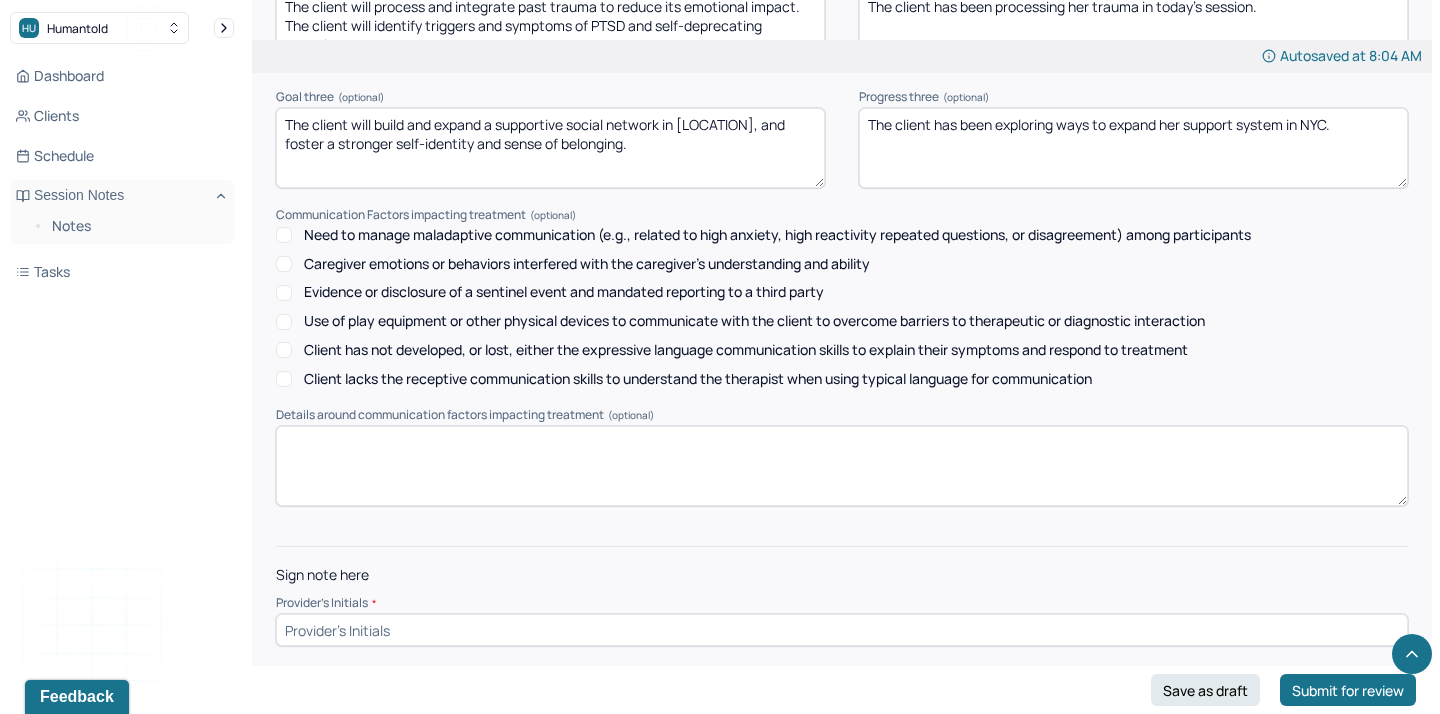 type on "interpersonal relationship/stress/communication" 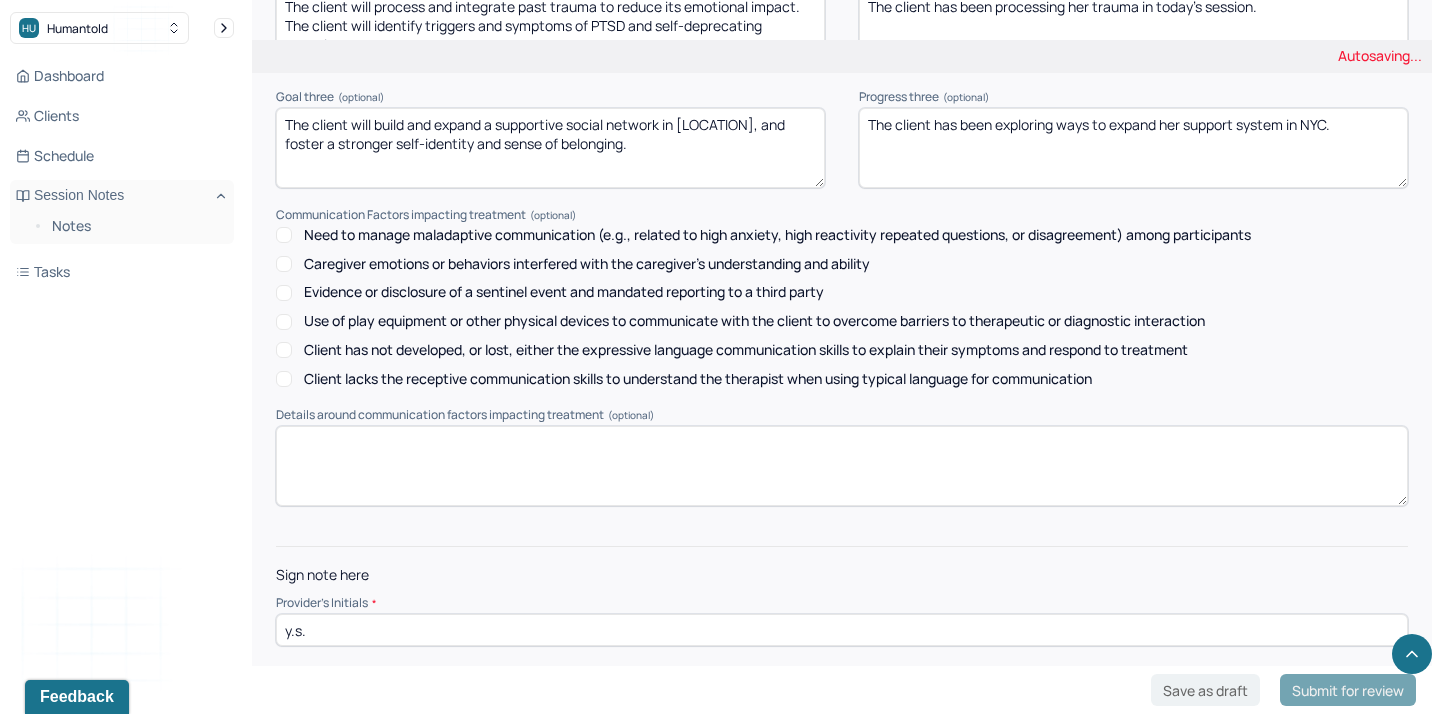 type on "y.s." 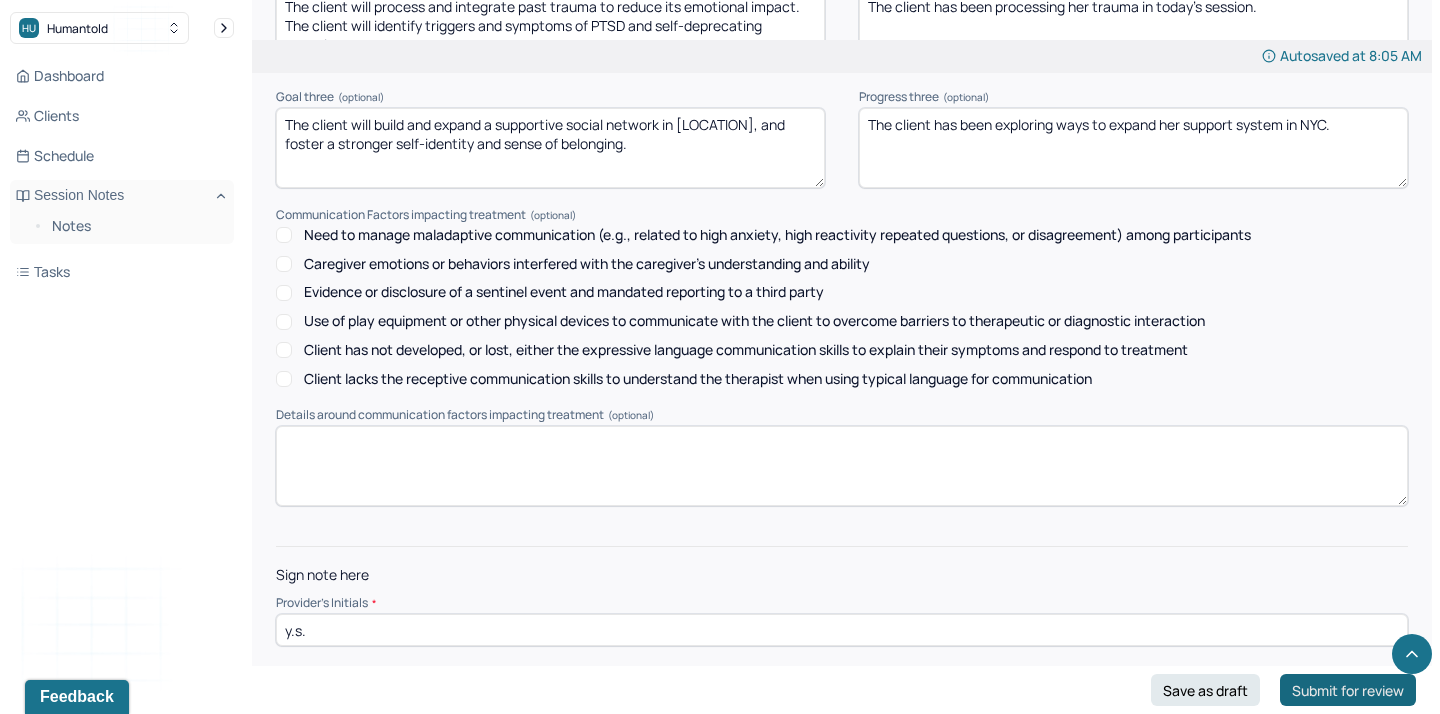 click on "Submit for review" at bounding box center (1348, 690) 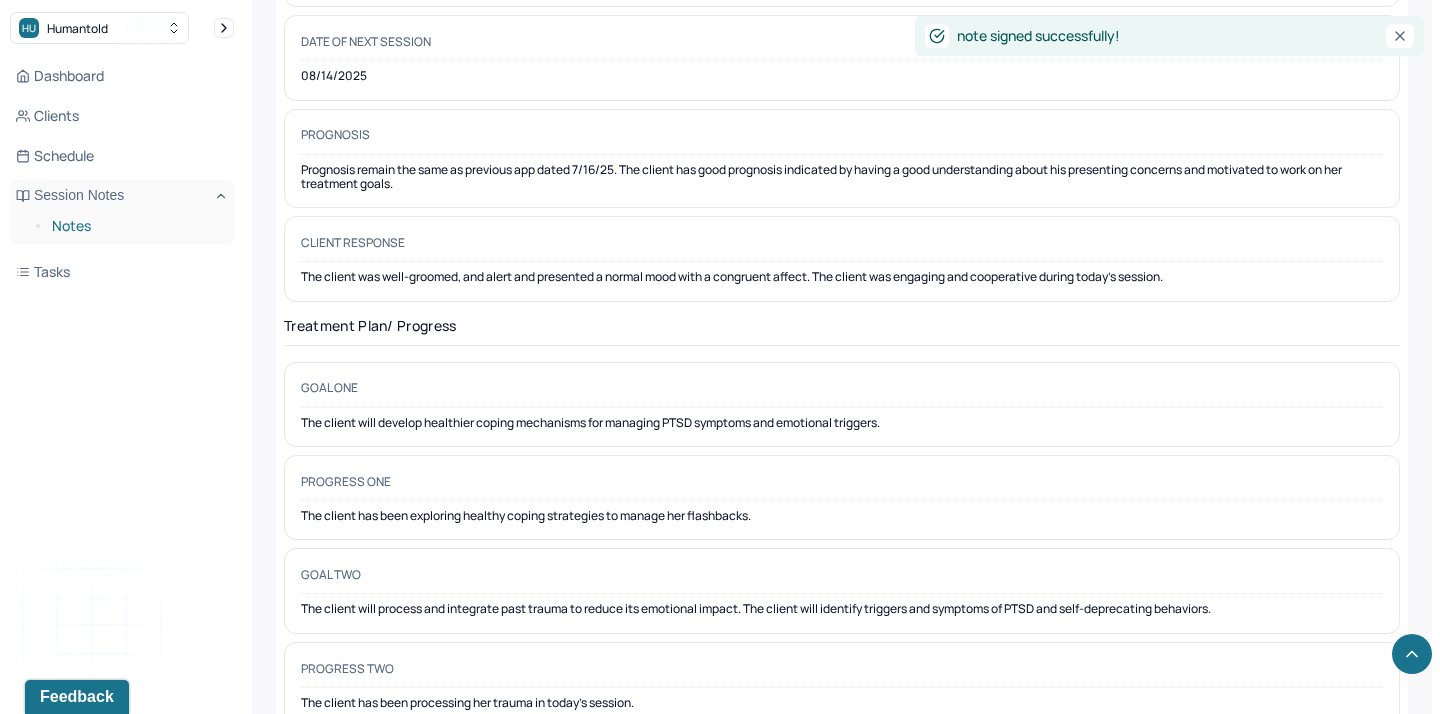 click on "Notes" at bounding box center [135, 226] 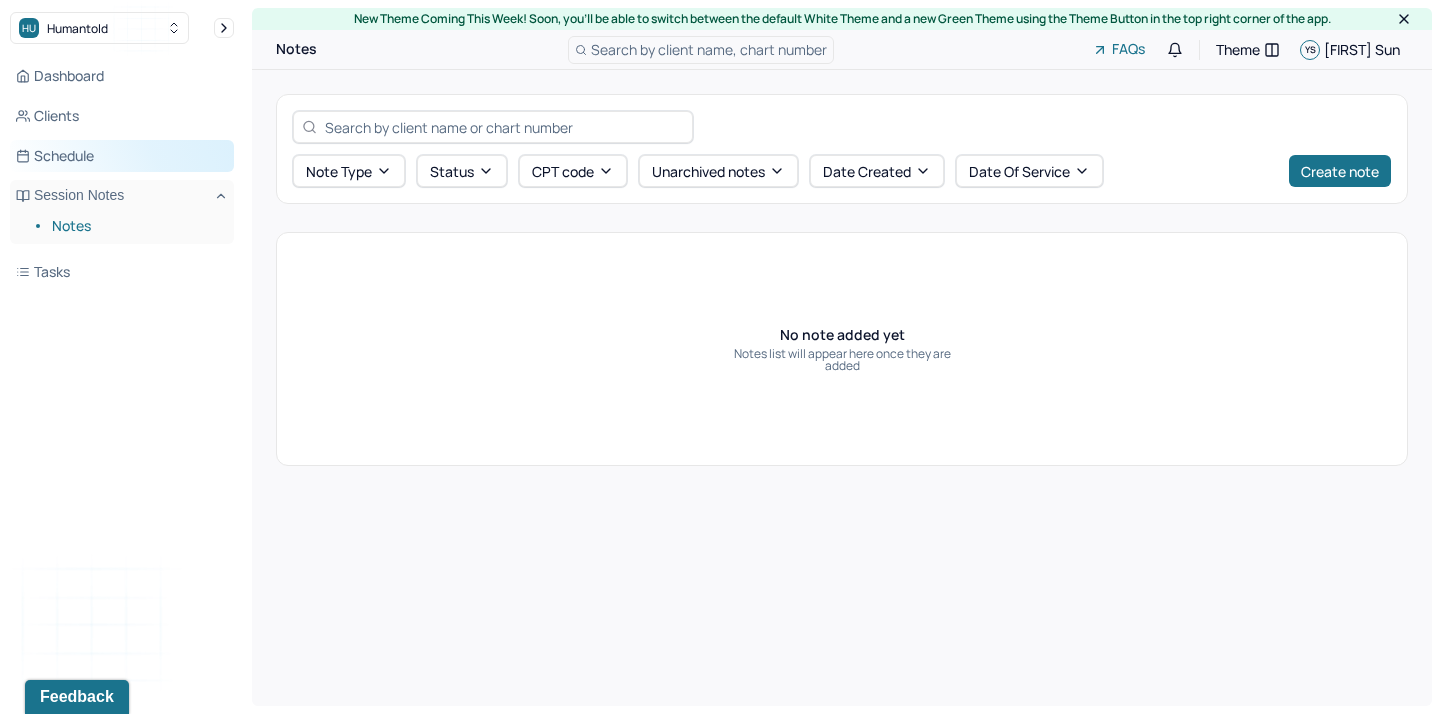 click on "Schedule" at bounding box center (122, 156) 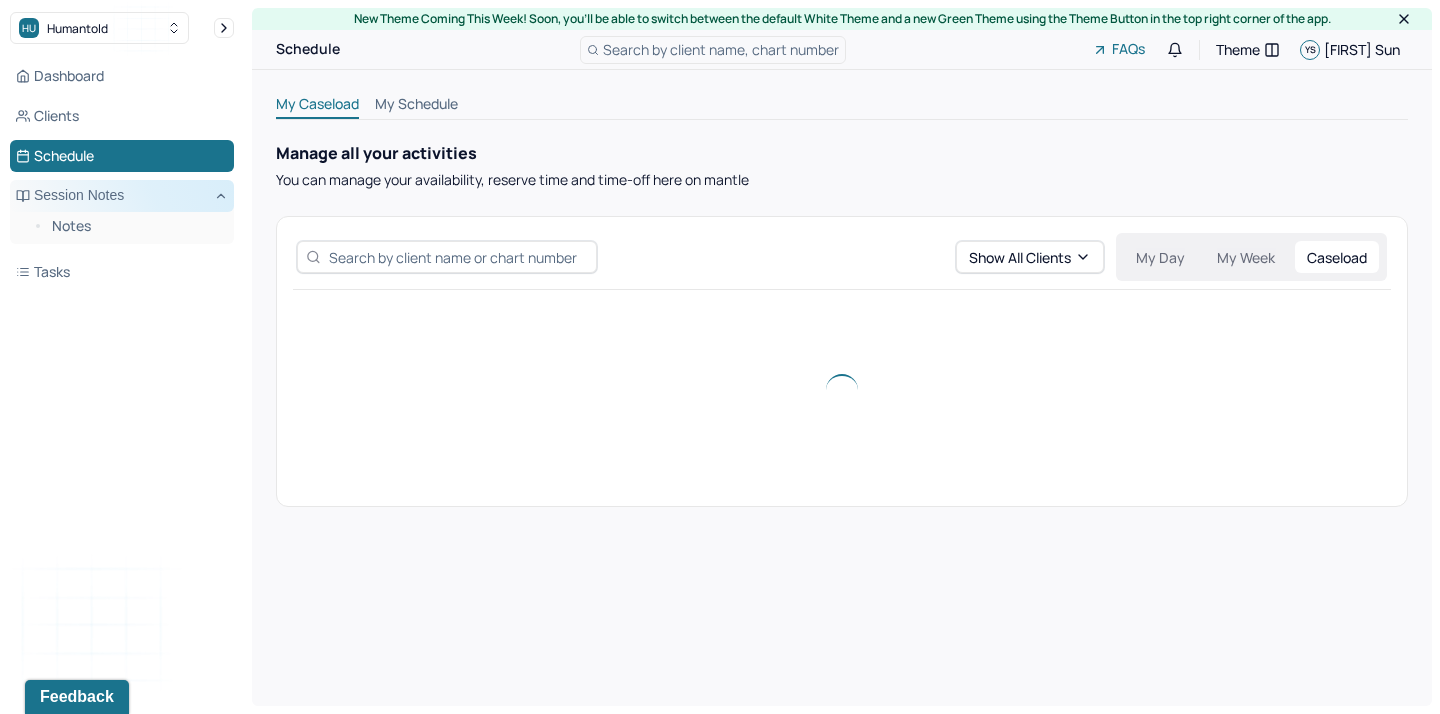 click on "Session Notes" at bounding box center [122, 196] 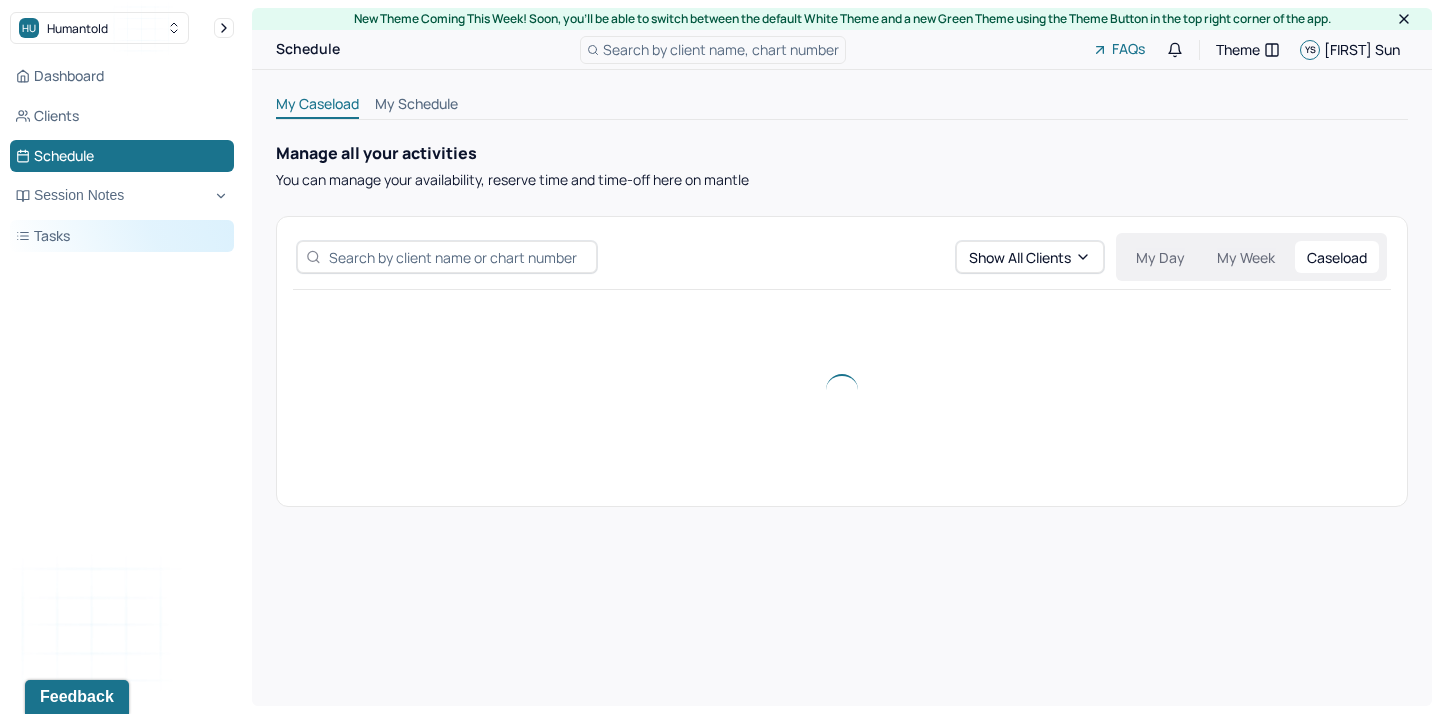click on "Tasks" at bounding box center [122, 236] 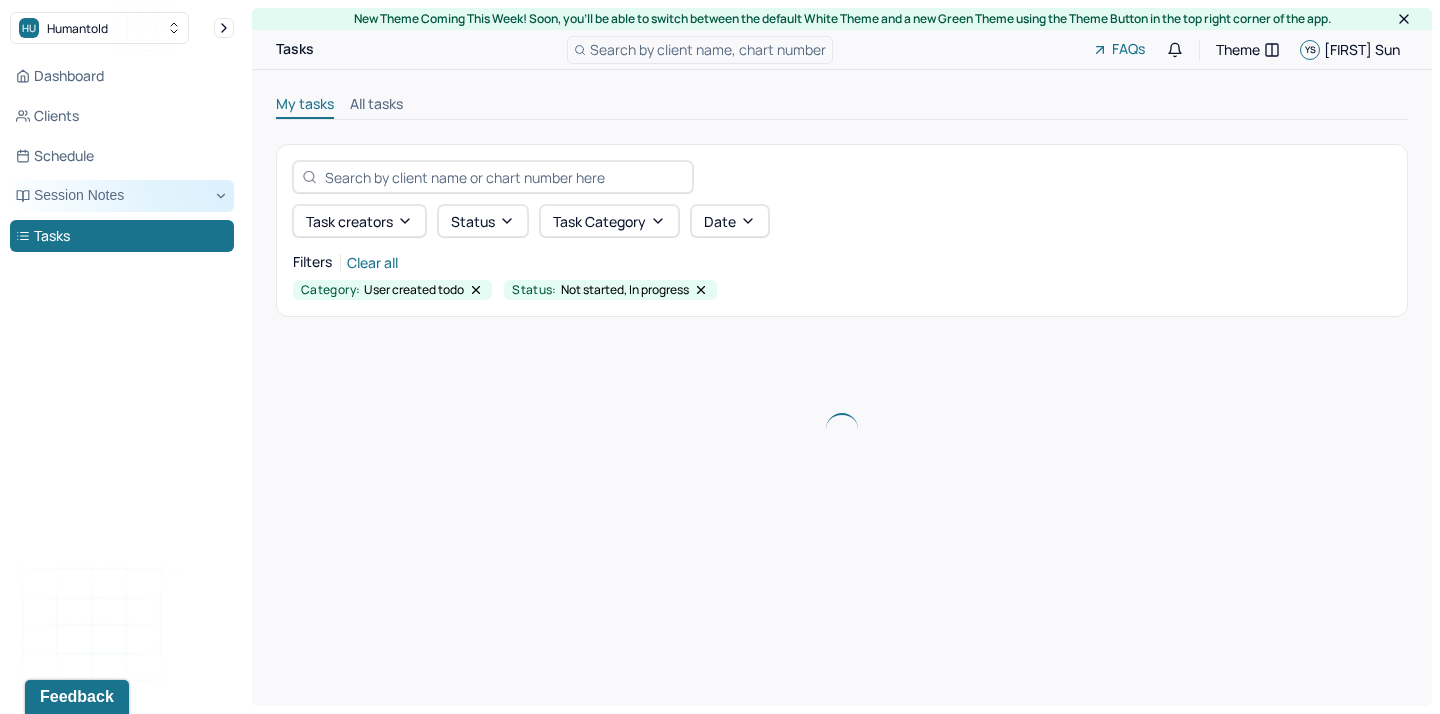 click on "Session Notes" at bounding box center [122, 196] 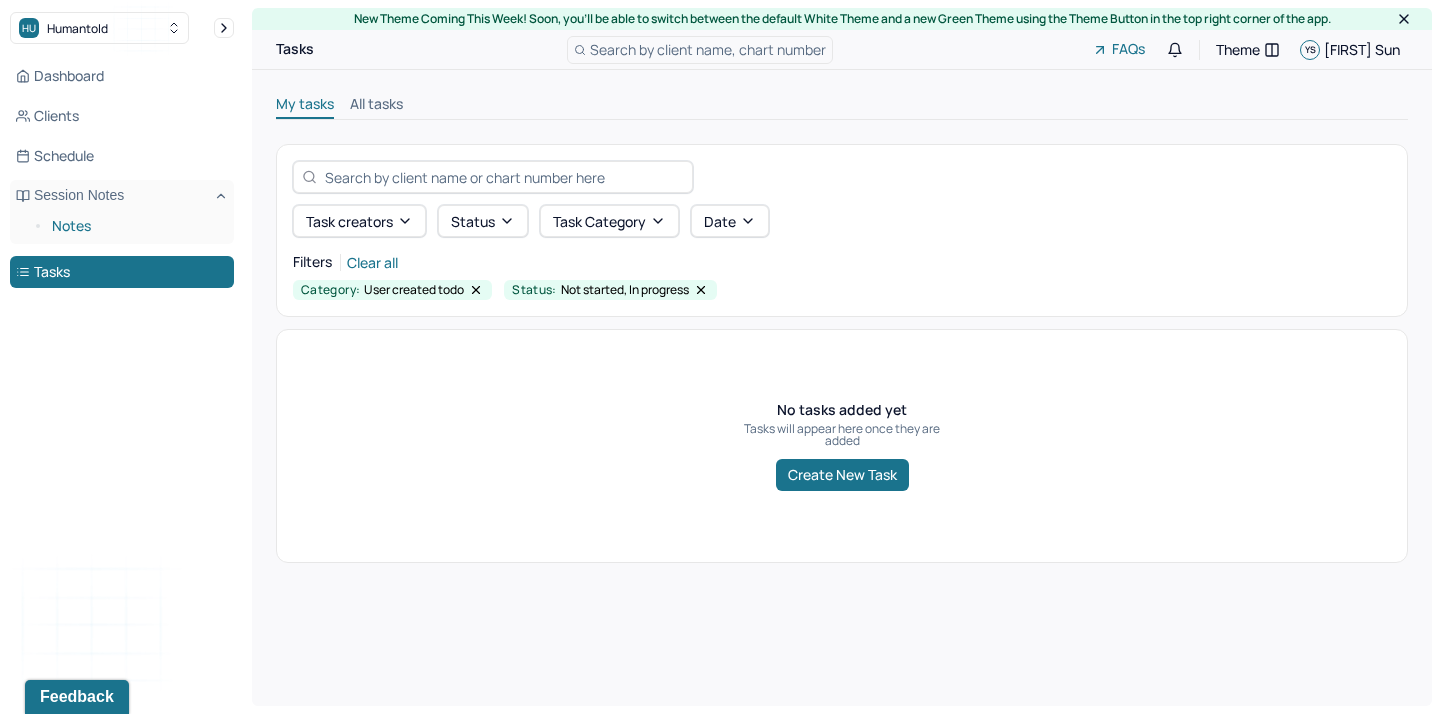 click on "Notes" at bounding box center (135, 226) 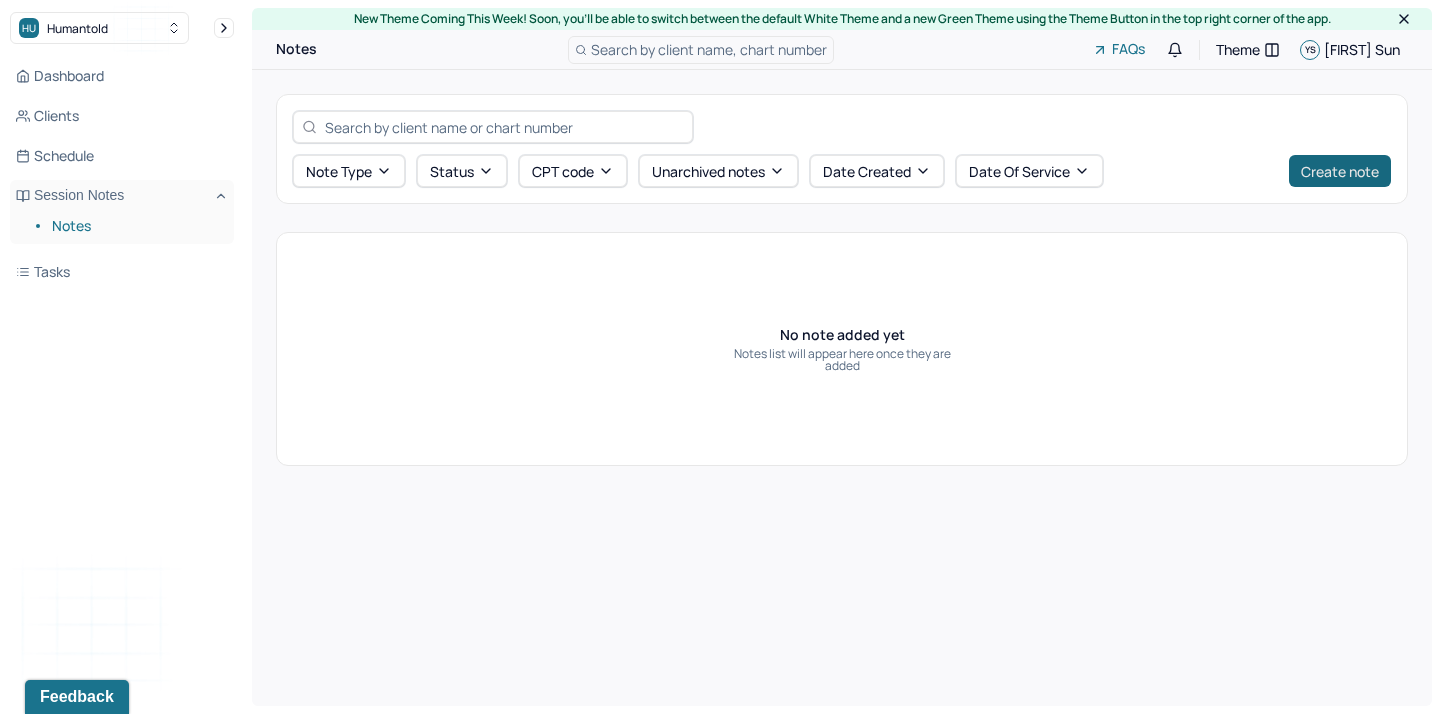 click on "Create note" at bounding box center [1340, 171] 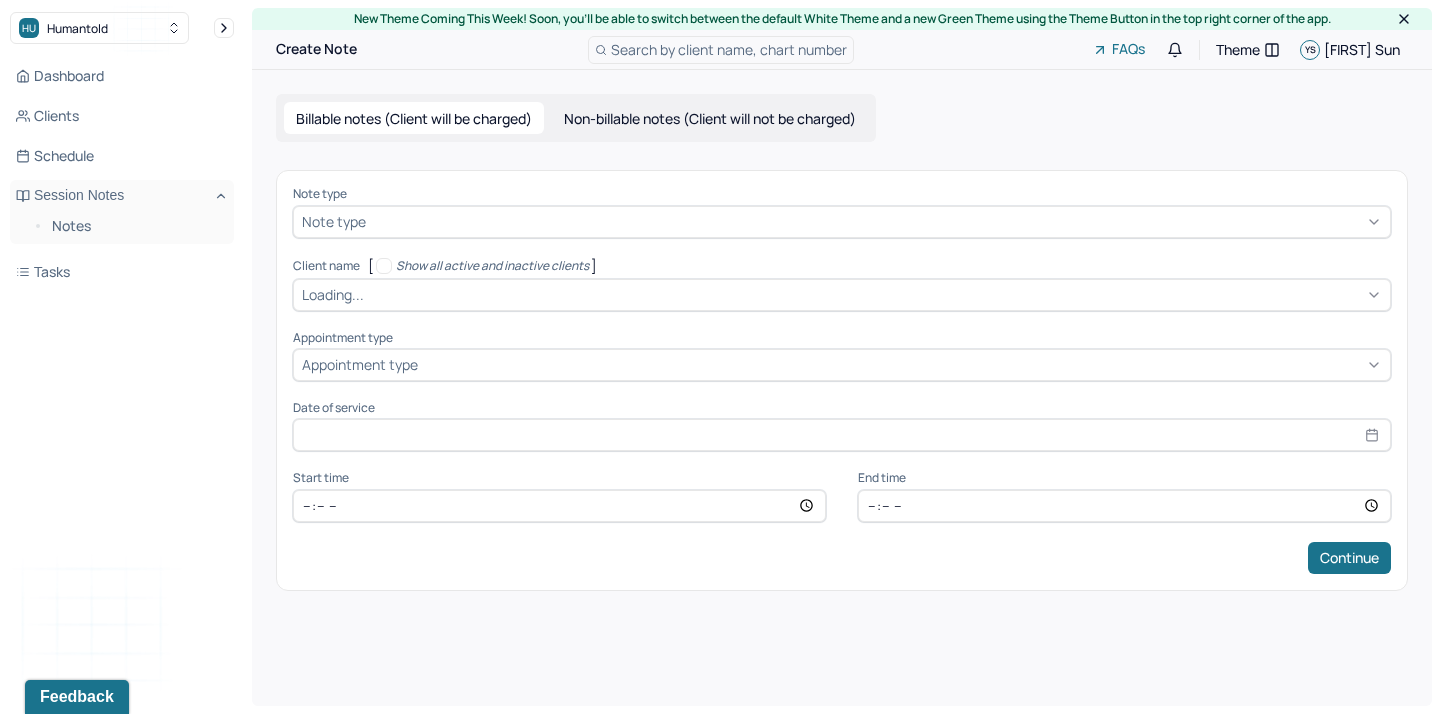 click at bounding box center (876, 221) 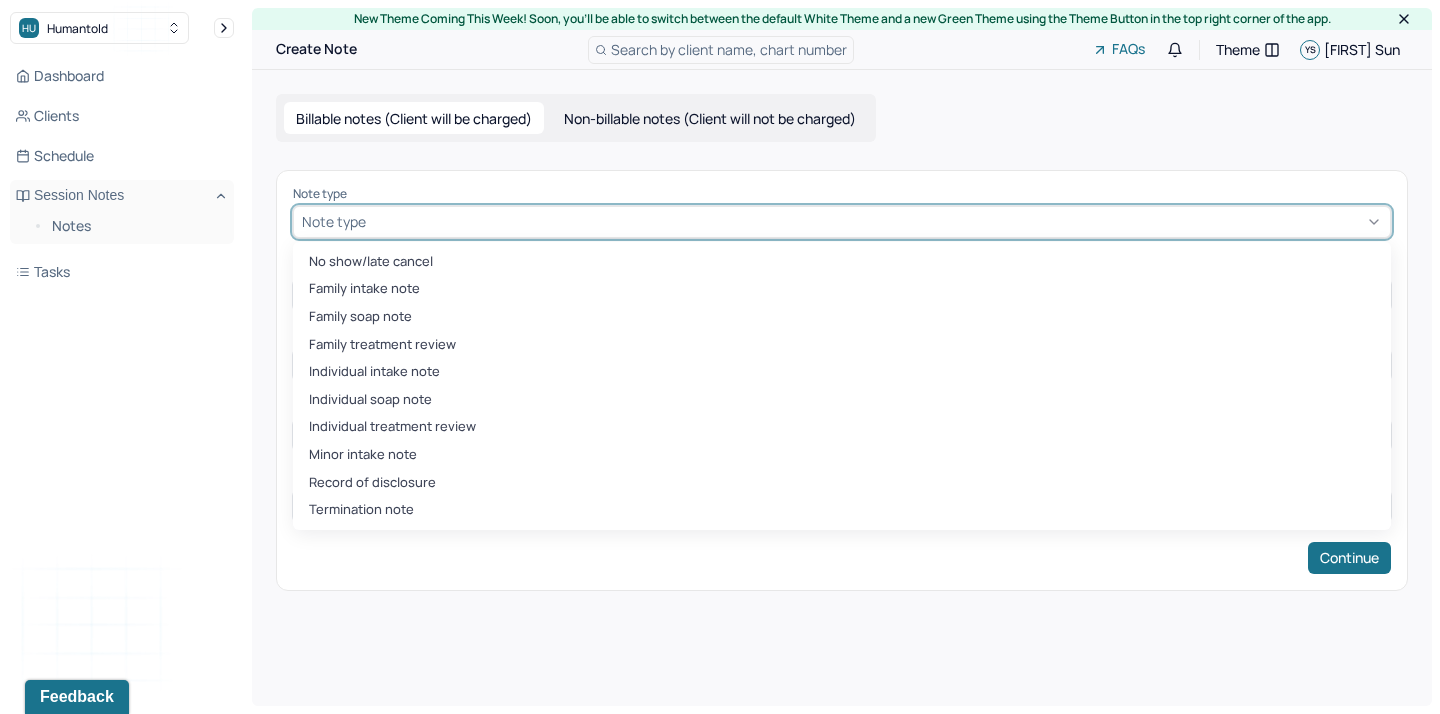 click on "Individual soap note" at bounding box center [842, 400] 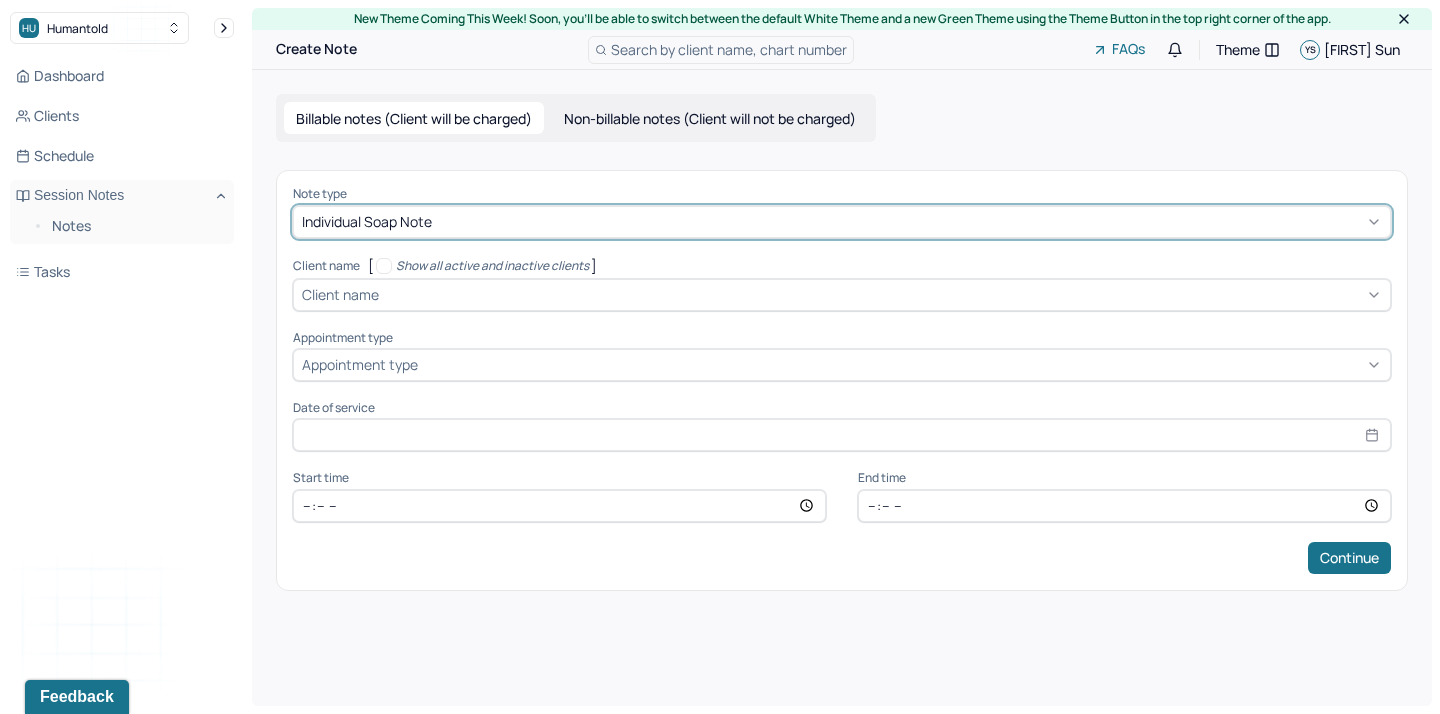 click at bounding box center [882, 294] 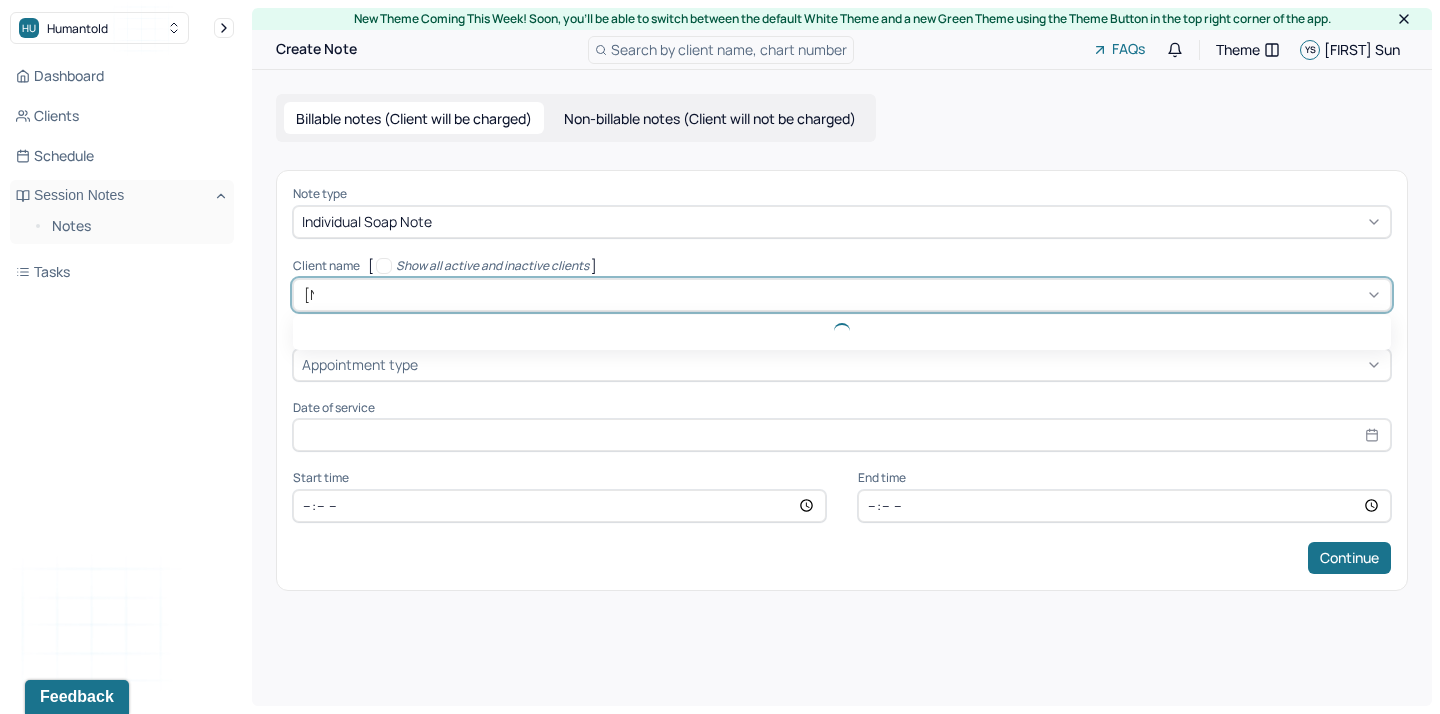 type on "[FIRST]" 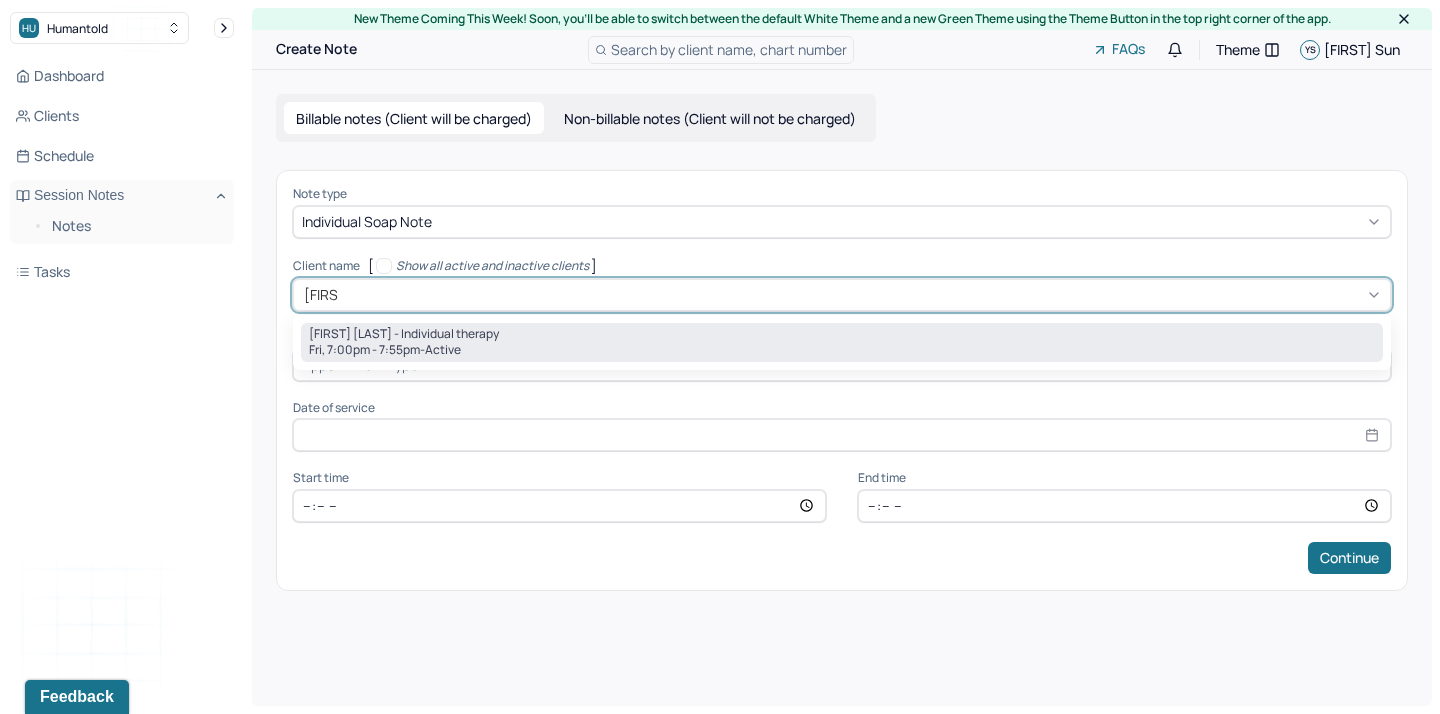 click on "Fri, 7:00pm - 7:55pm  -  active" at bounding box center (842, 350) 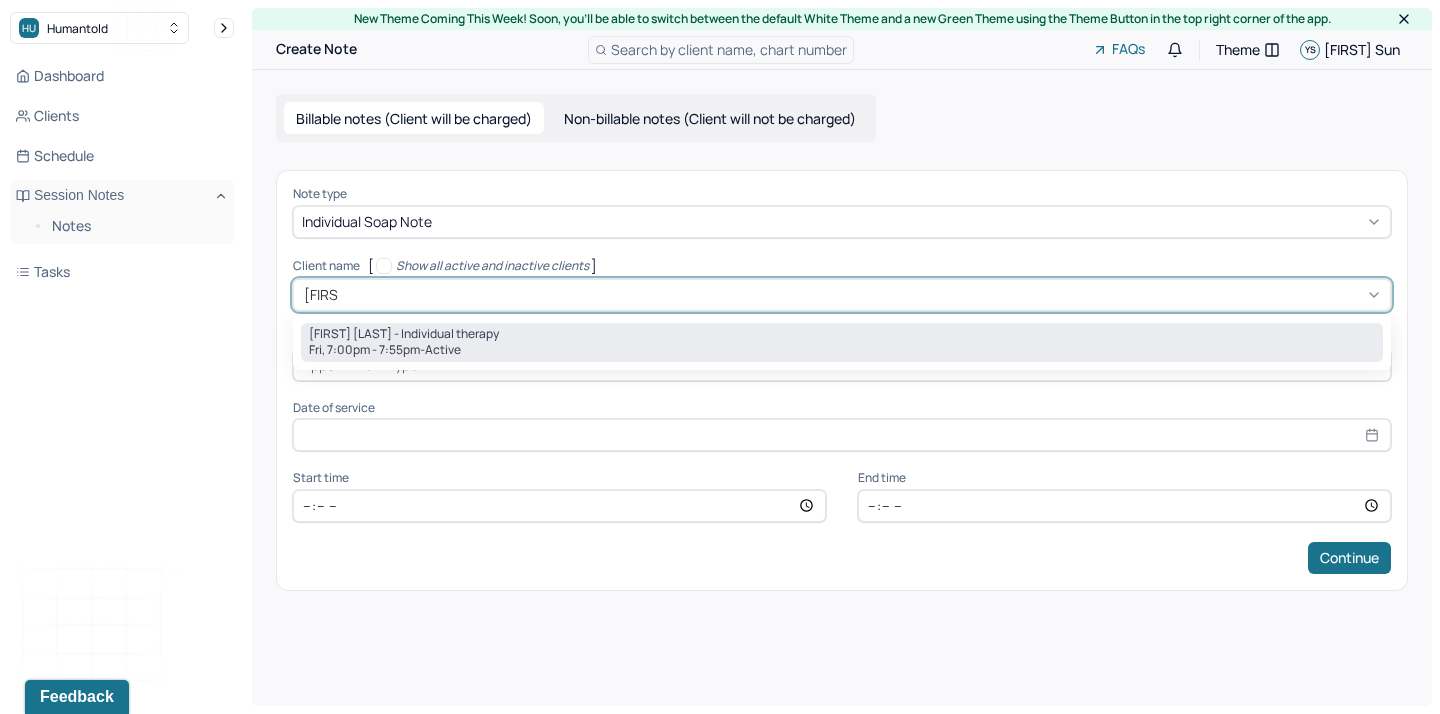 type 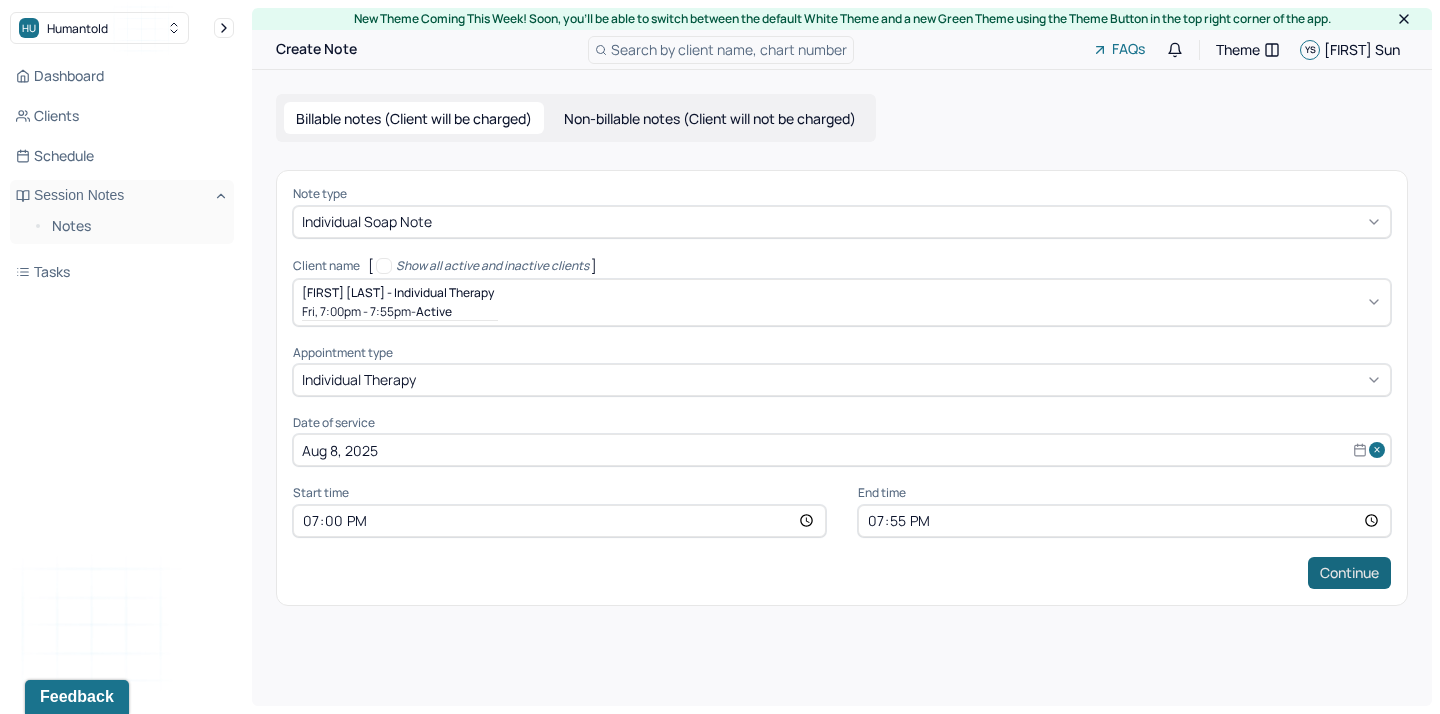 click on "Continue" at bounding box center (1349, 573) 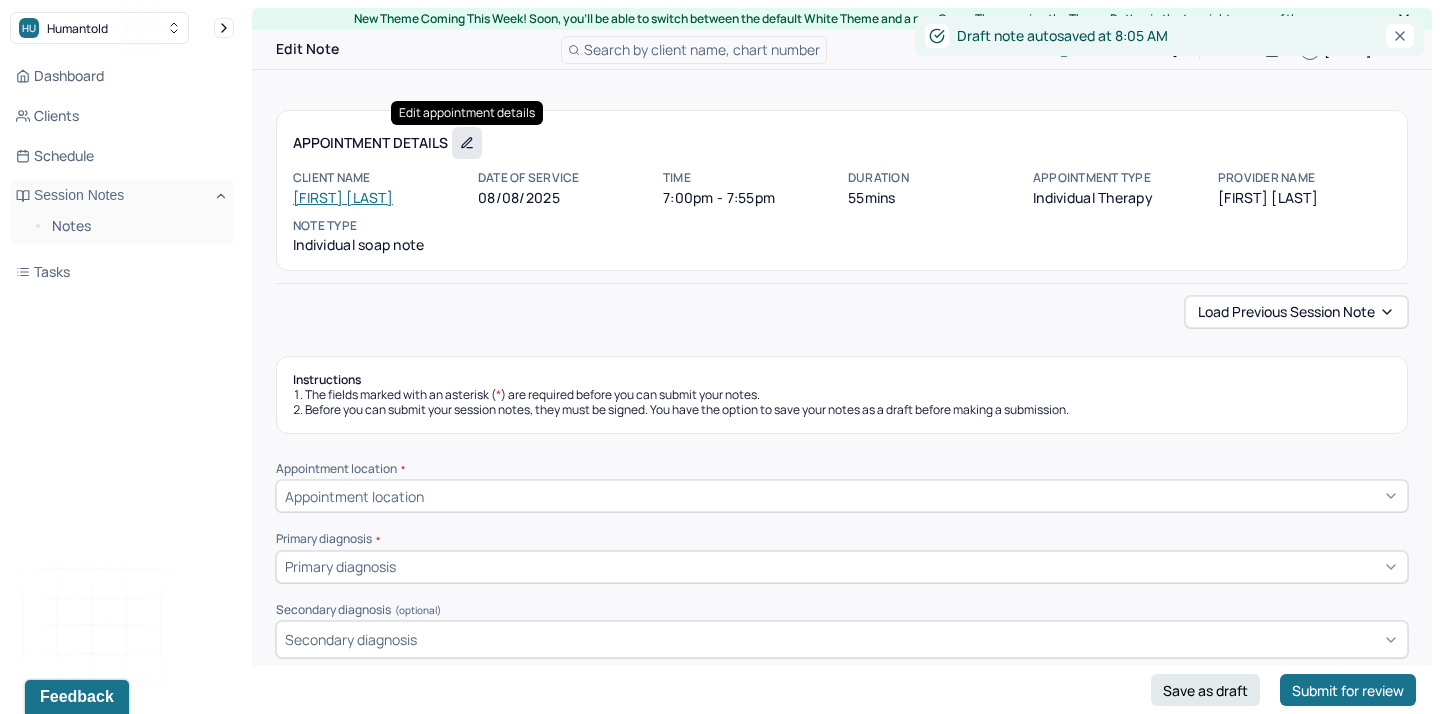 click 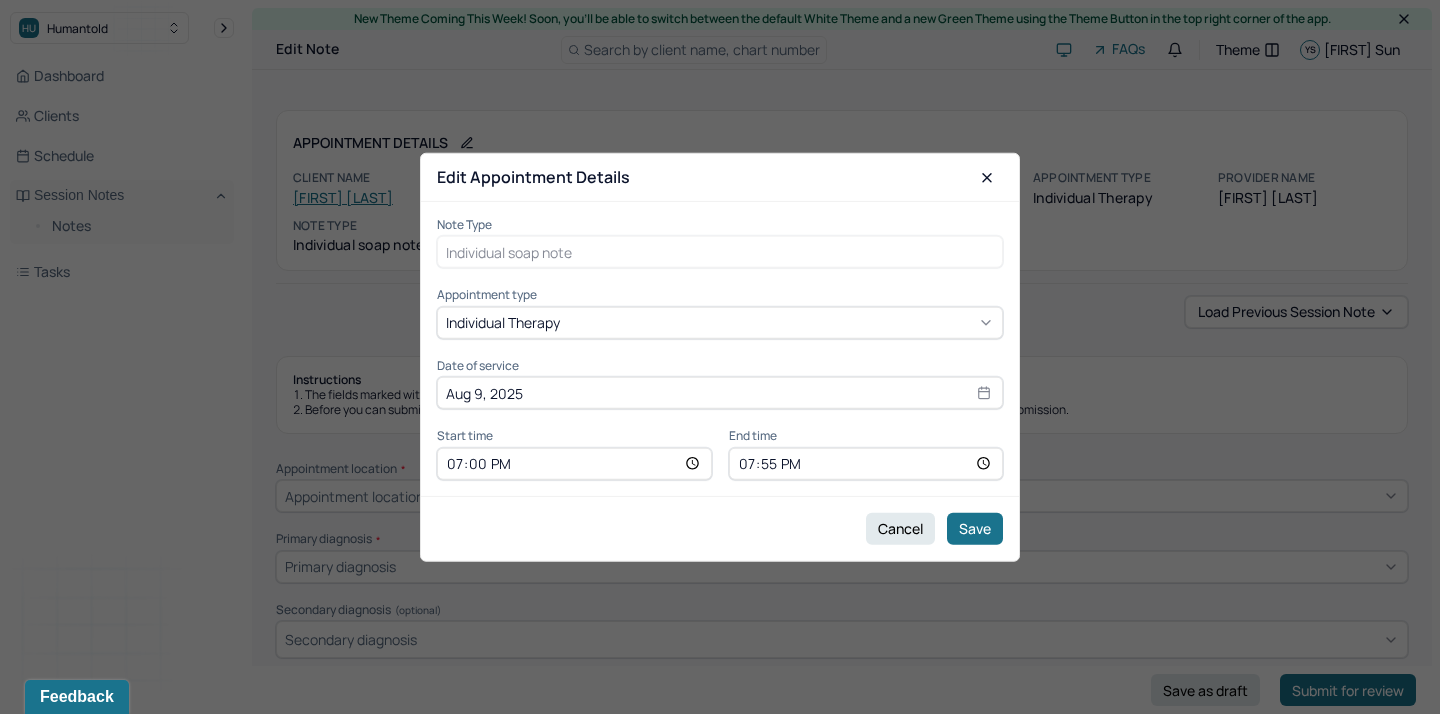 click on "19:00" at bounding box center (574, 463) 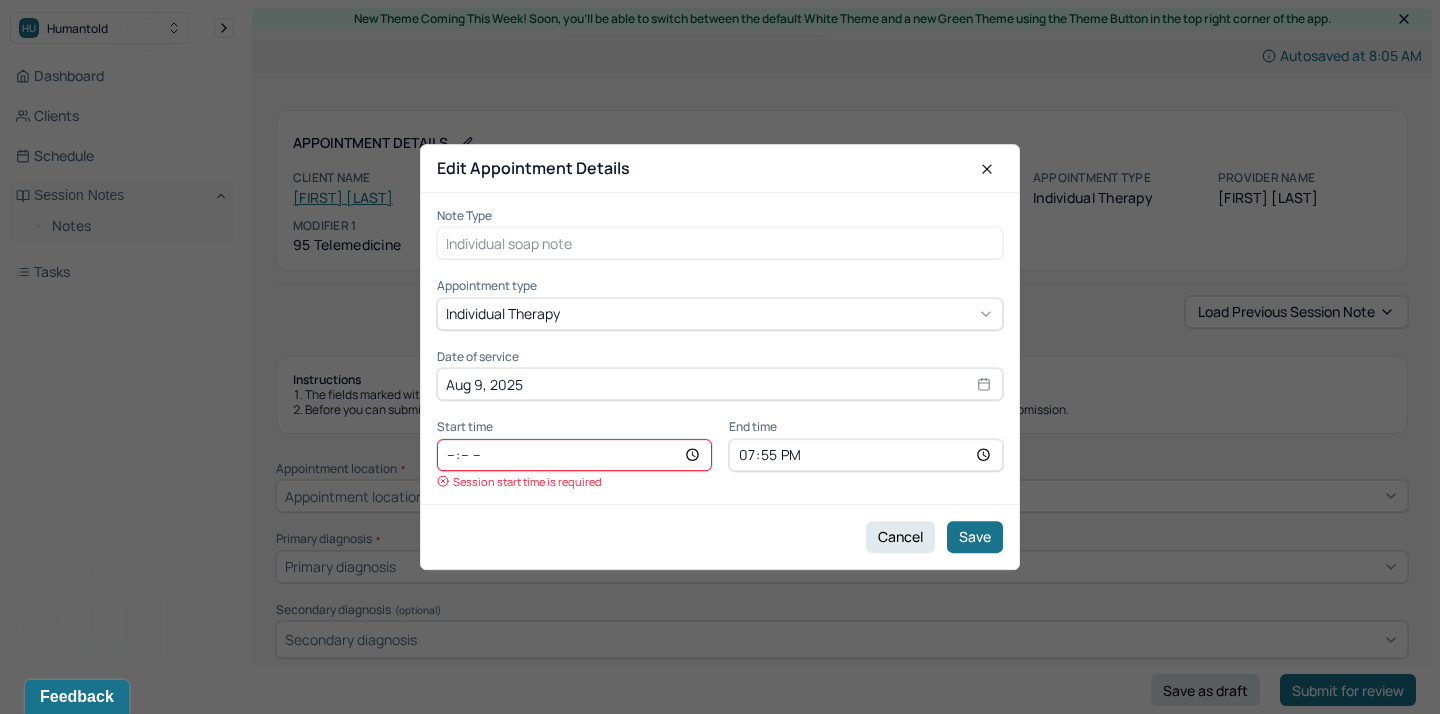 type on "18:00" 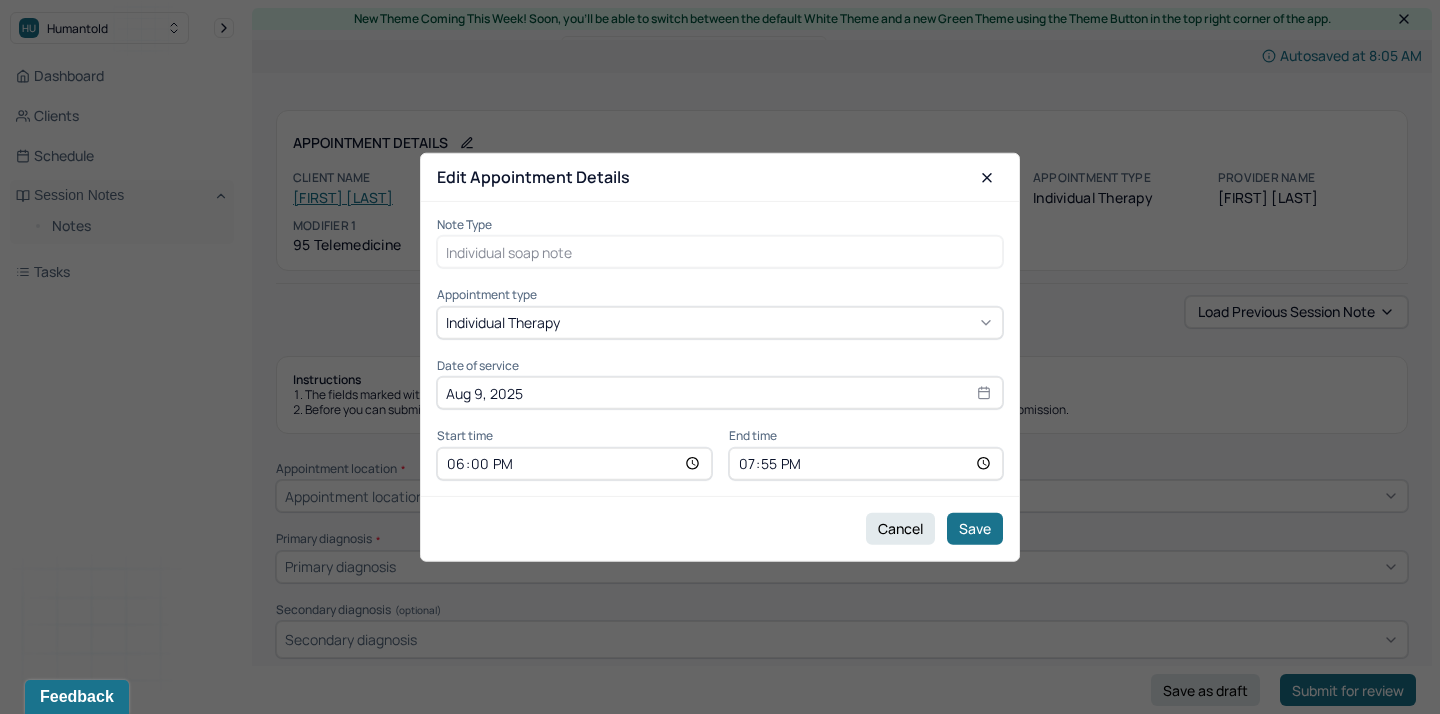 click on "19:55" at bounding box center [866, 463] 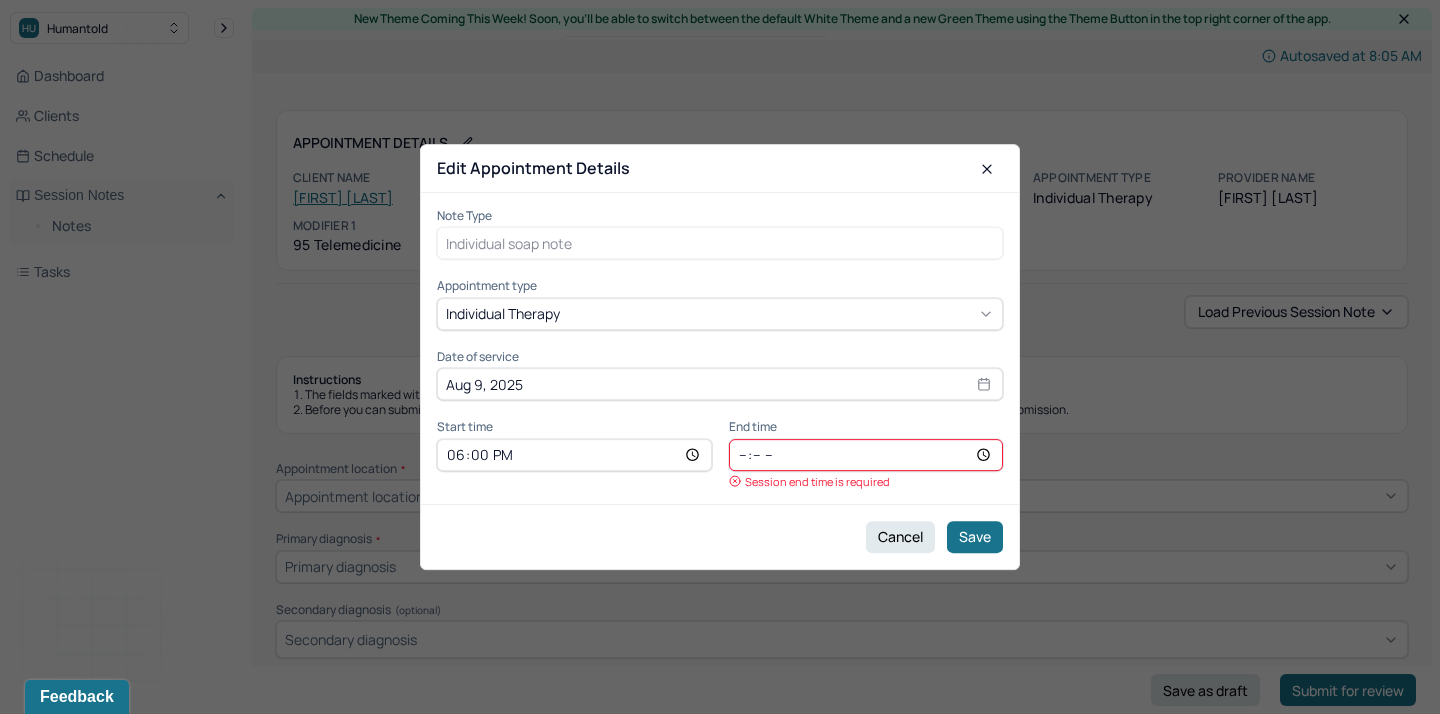 type on "18:55" 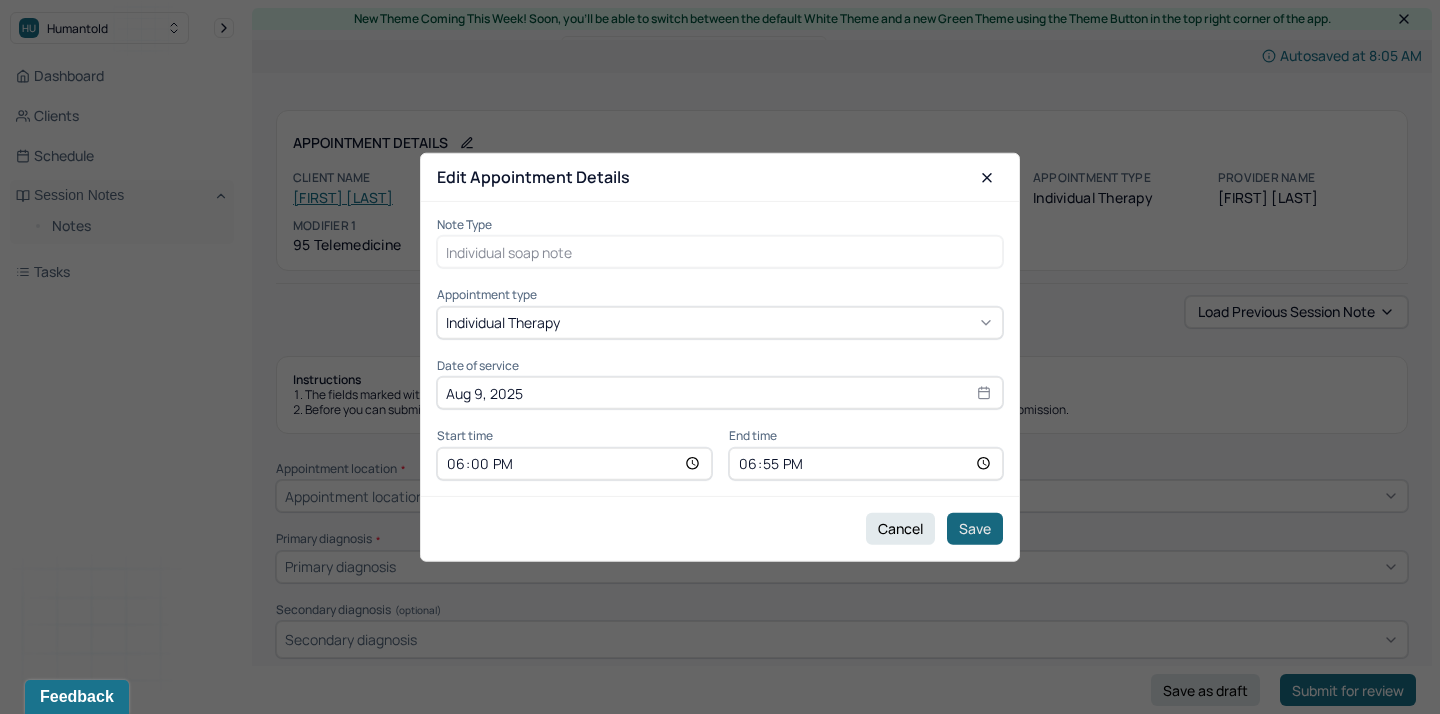 click on "Save" at bounding box center (975, 528) 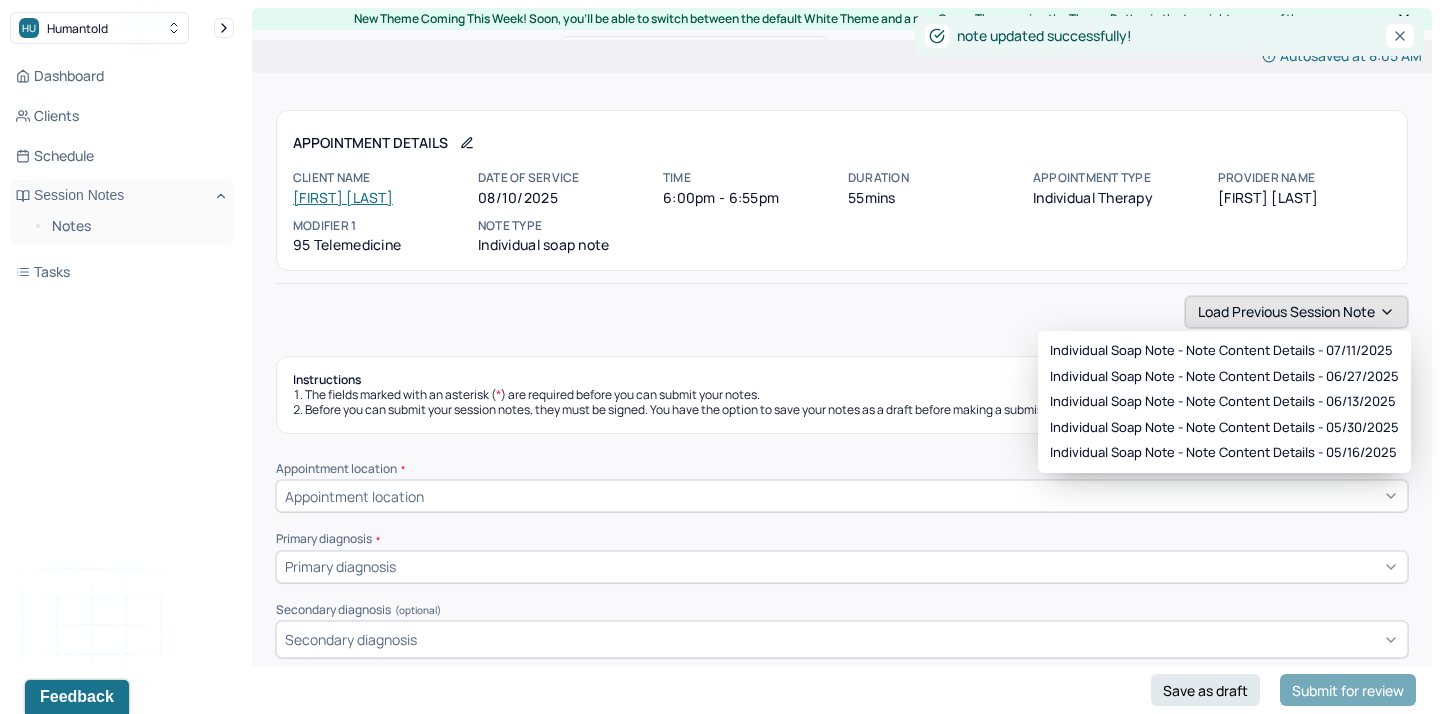 click on "Load previous session note" at bounding box center (1296, 312) 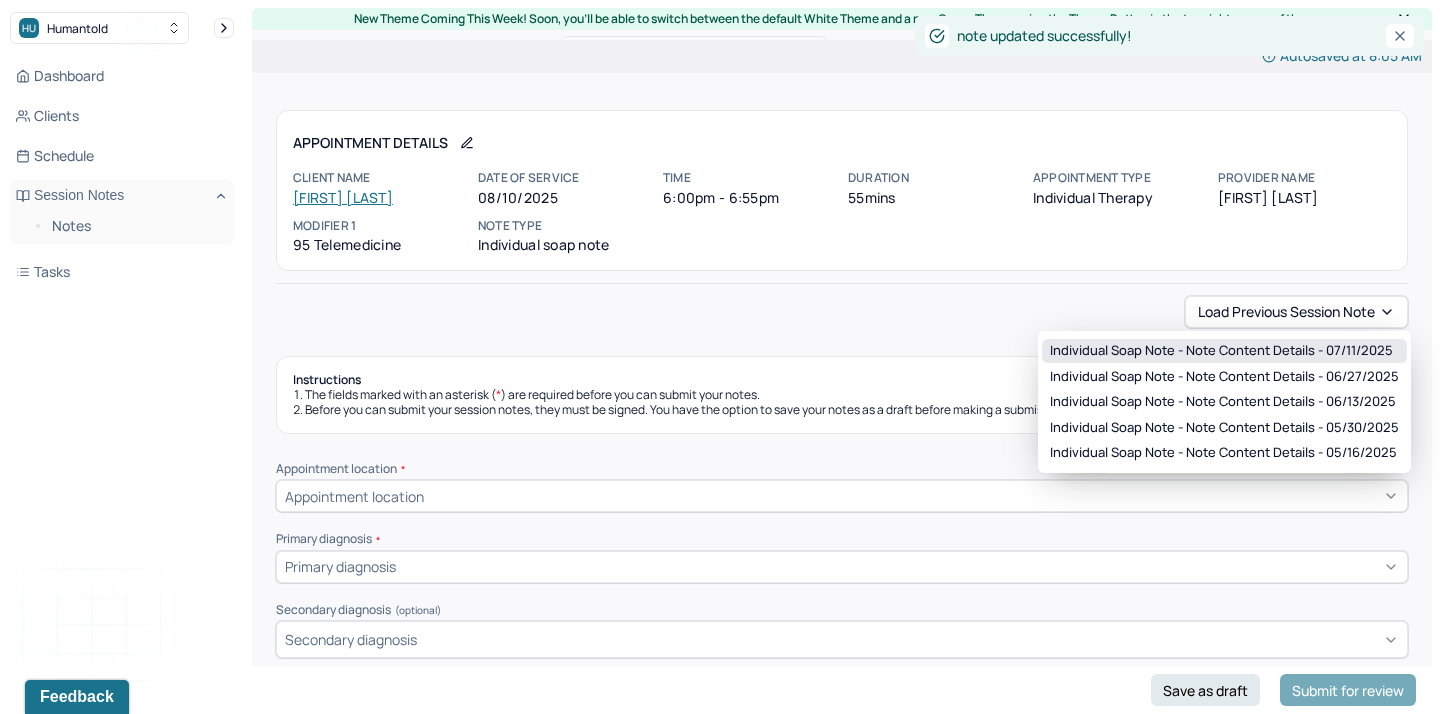 click on "Individual soap note   - Note content Details -   07/11/2025" at bounding box center (1221, 351) 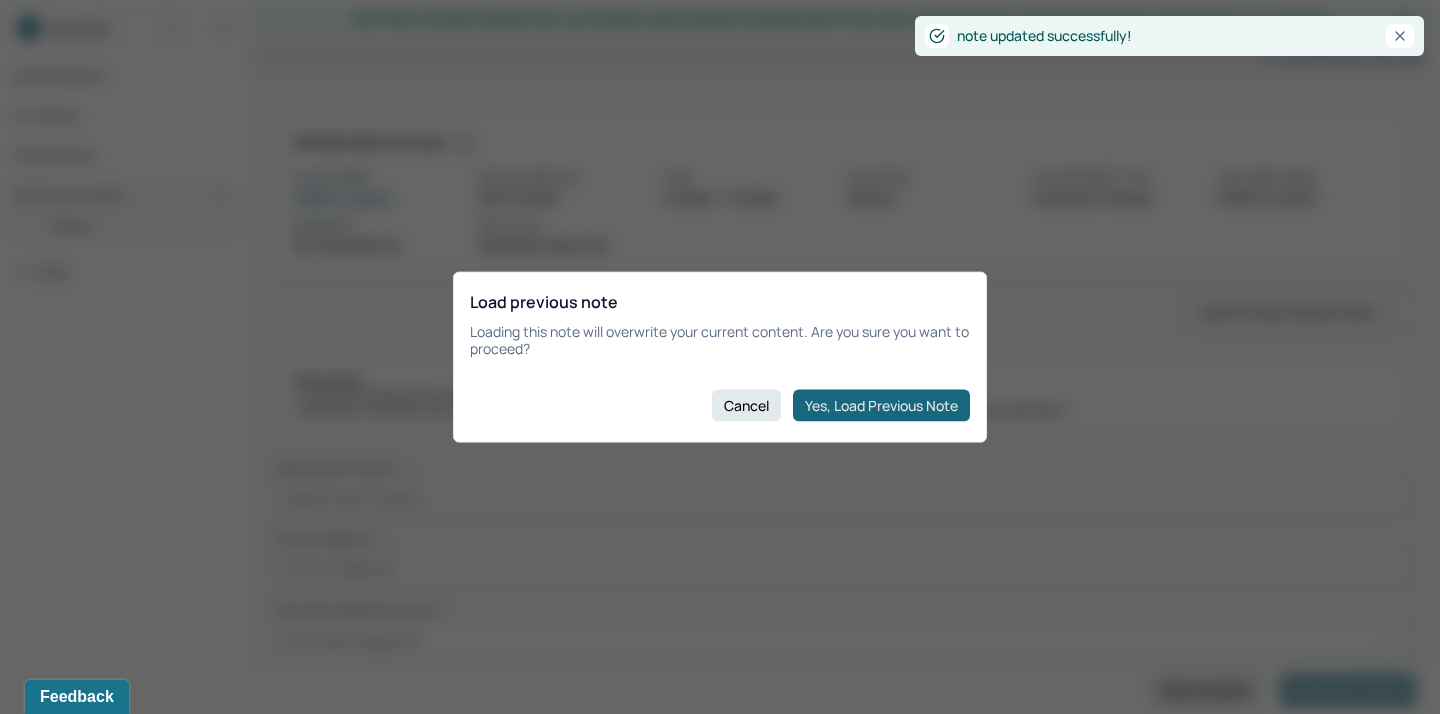 click on "Yes, Load Previous Note" at bounding box center [881, 405] 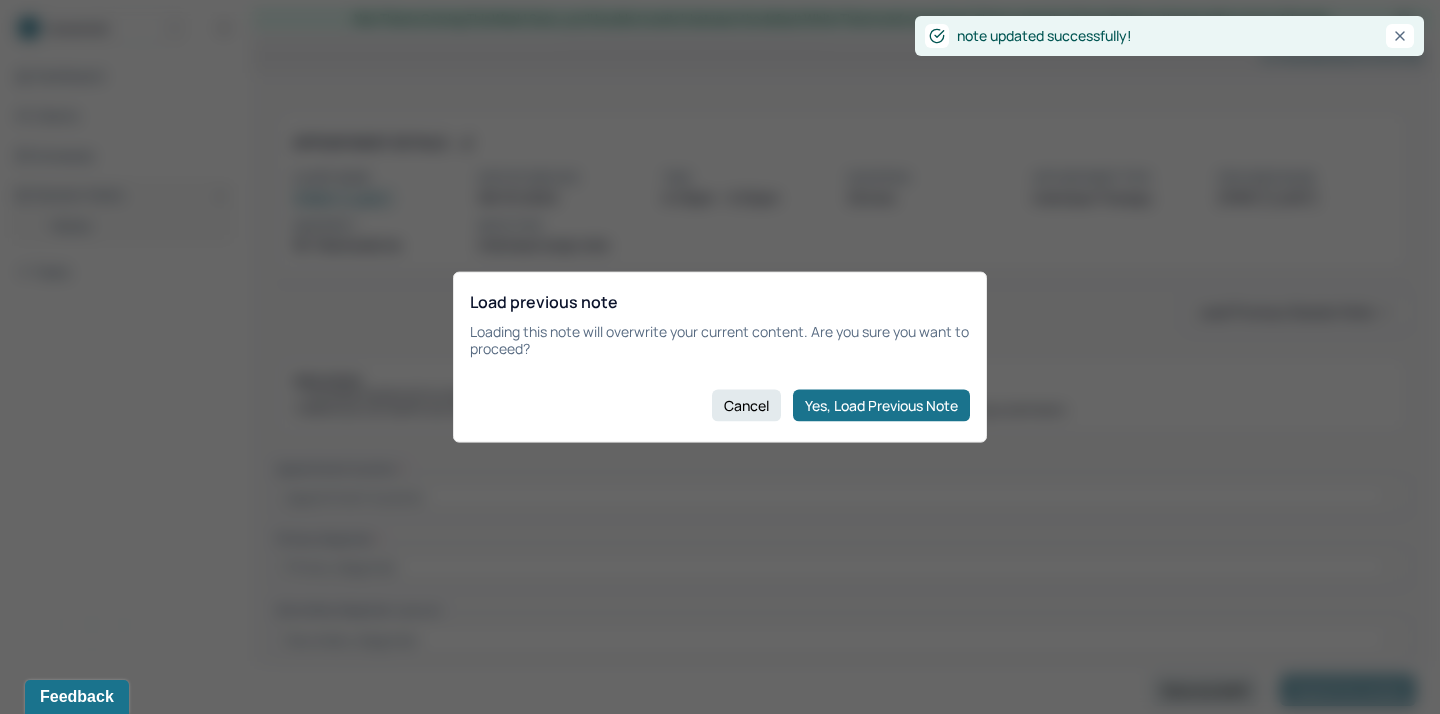 type on "job insecurity/anxiety/fear of regret" 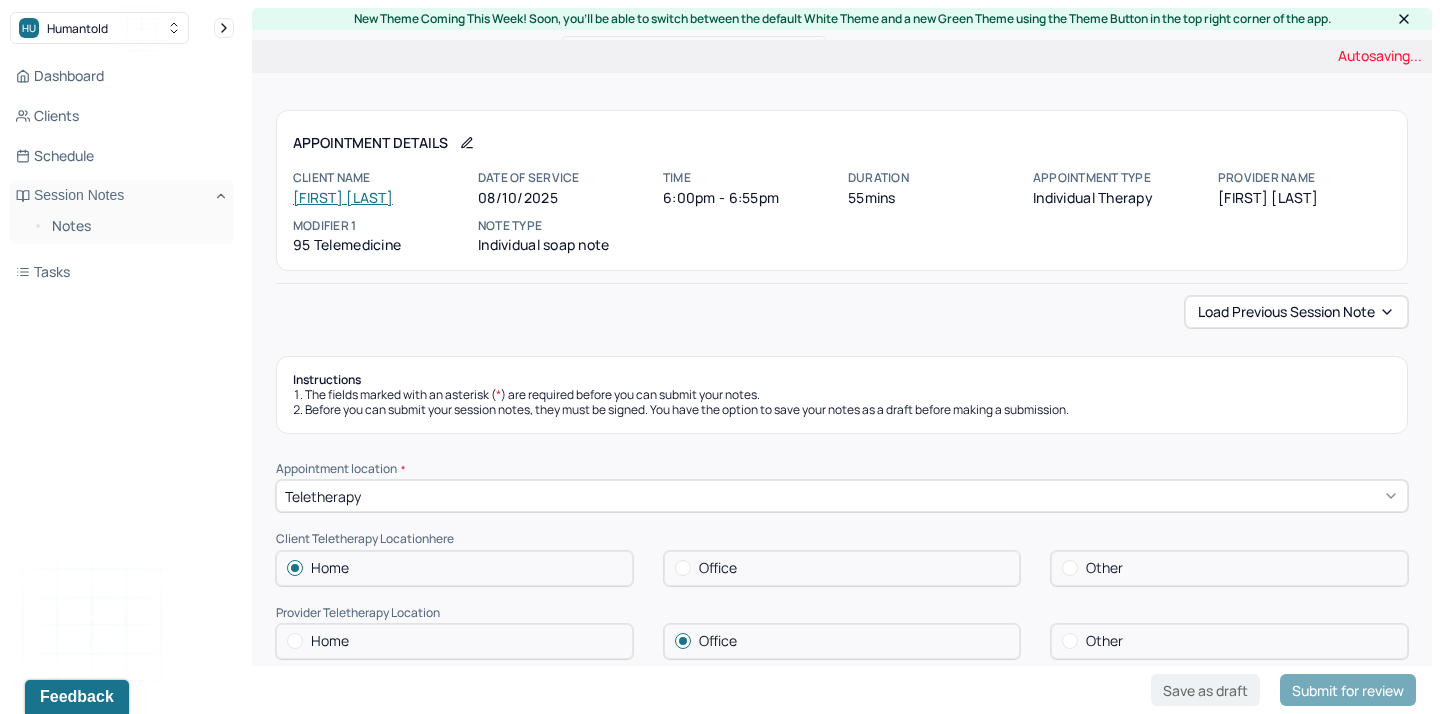 click on "Save as draft Submit for review" at bounding box center [842, 690] 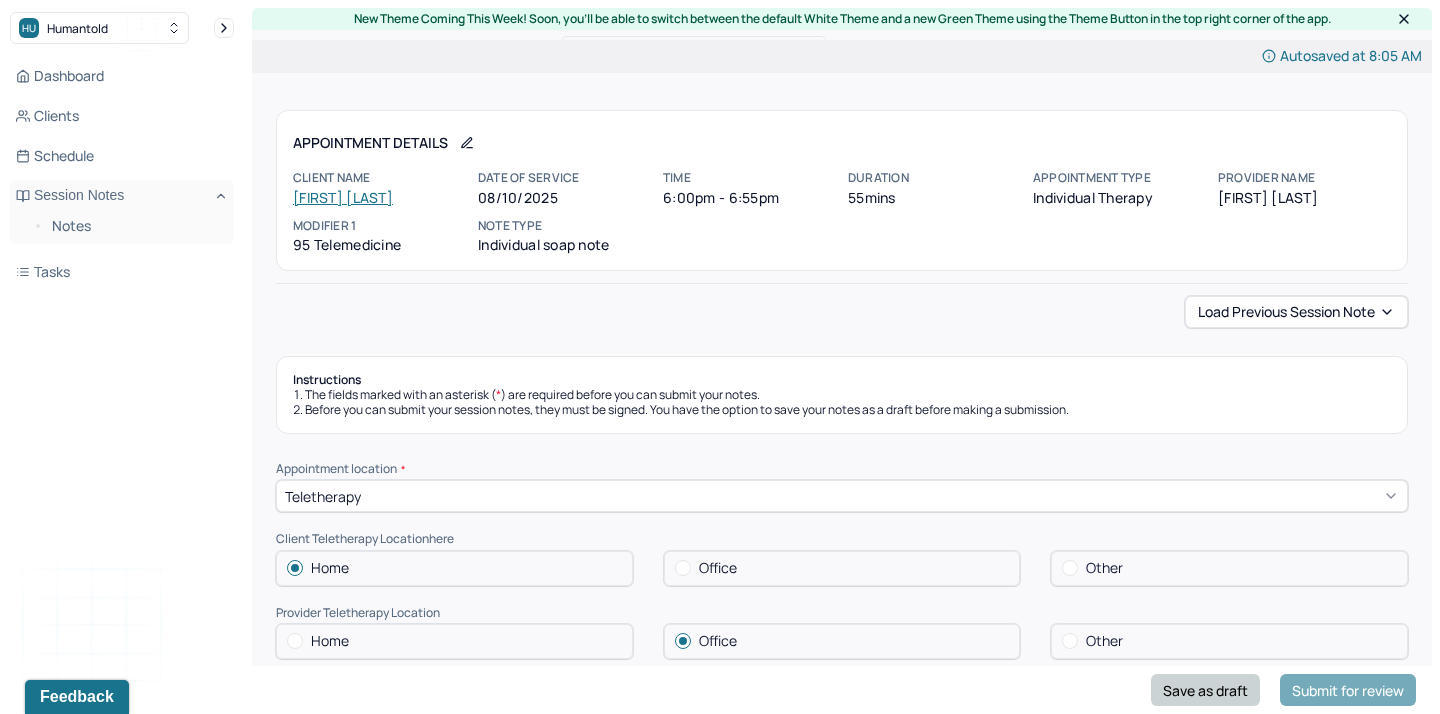 click on "Save as draft" at bounding box center (1205, 690) 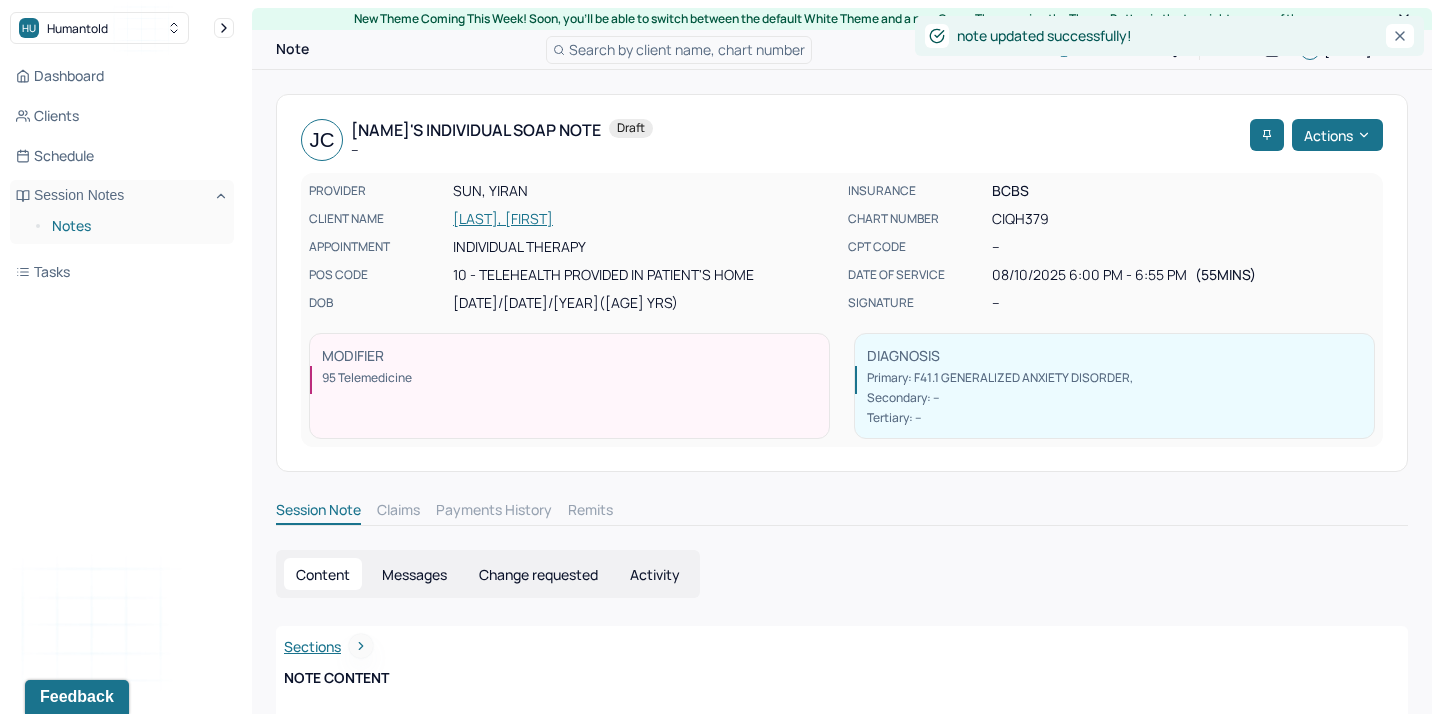 click on "Notes" at bounding box center (135, 226) 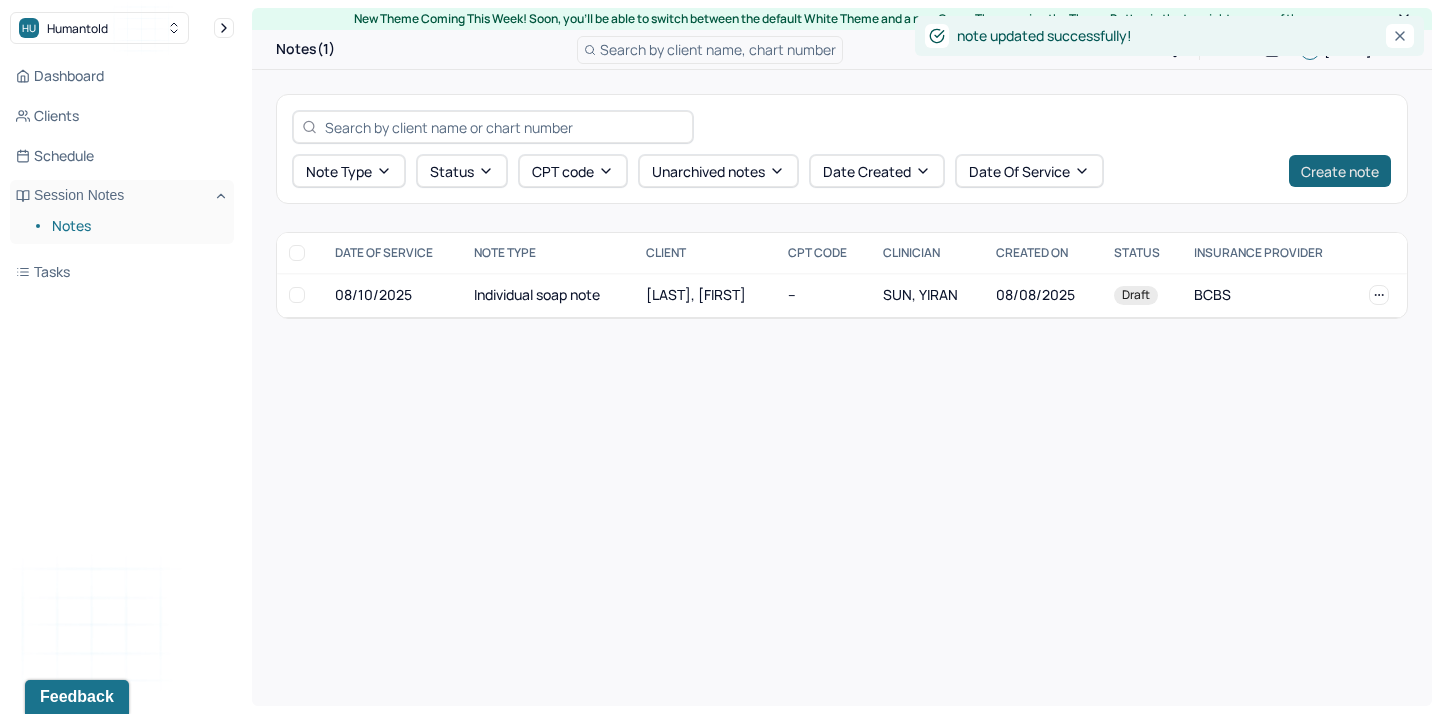 click on "Create note" at bounding box center [1340, 171] 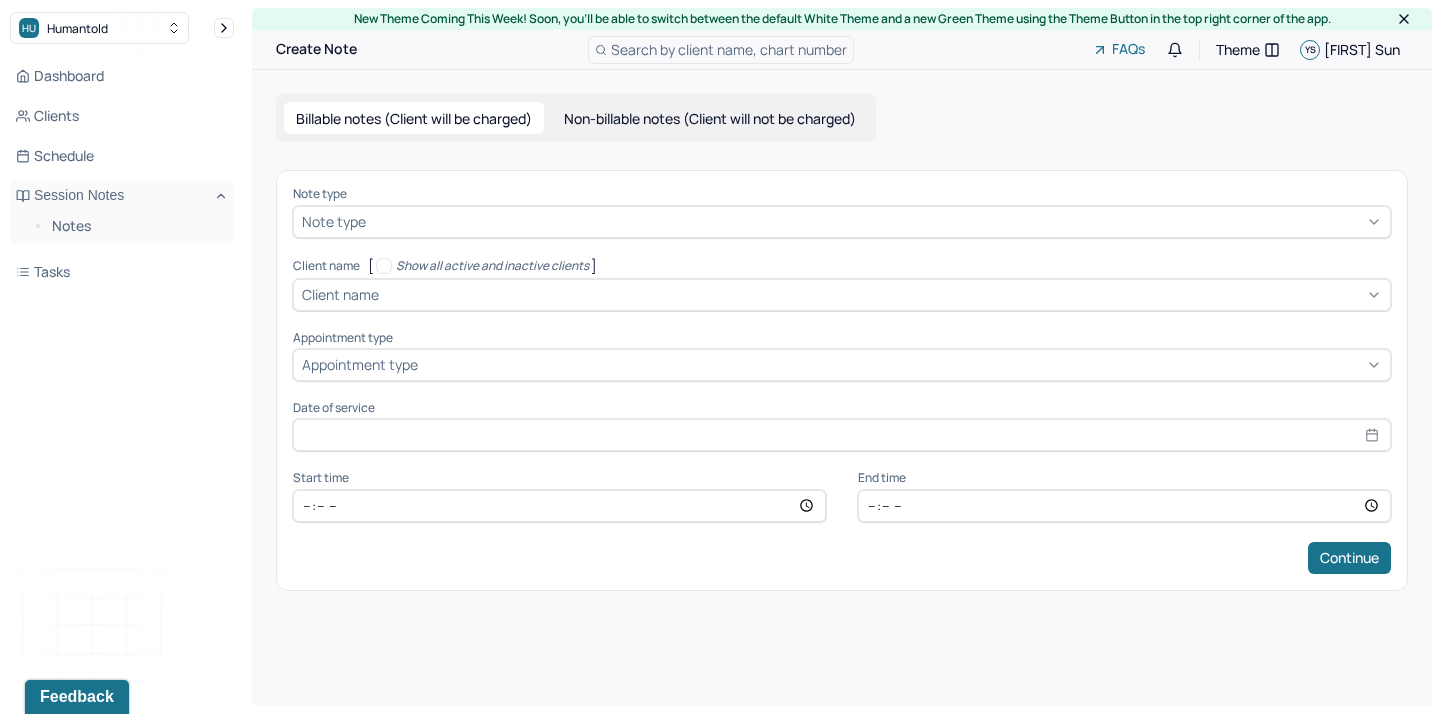 click at bounding box center (876, 221) 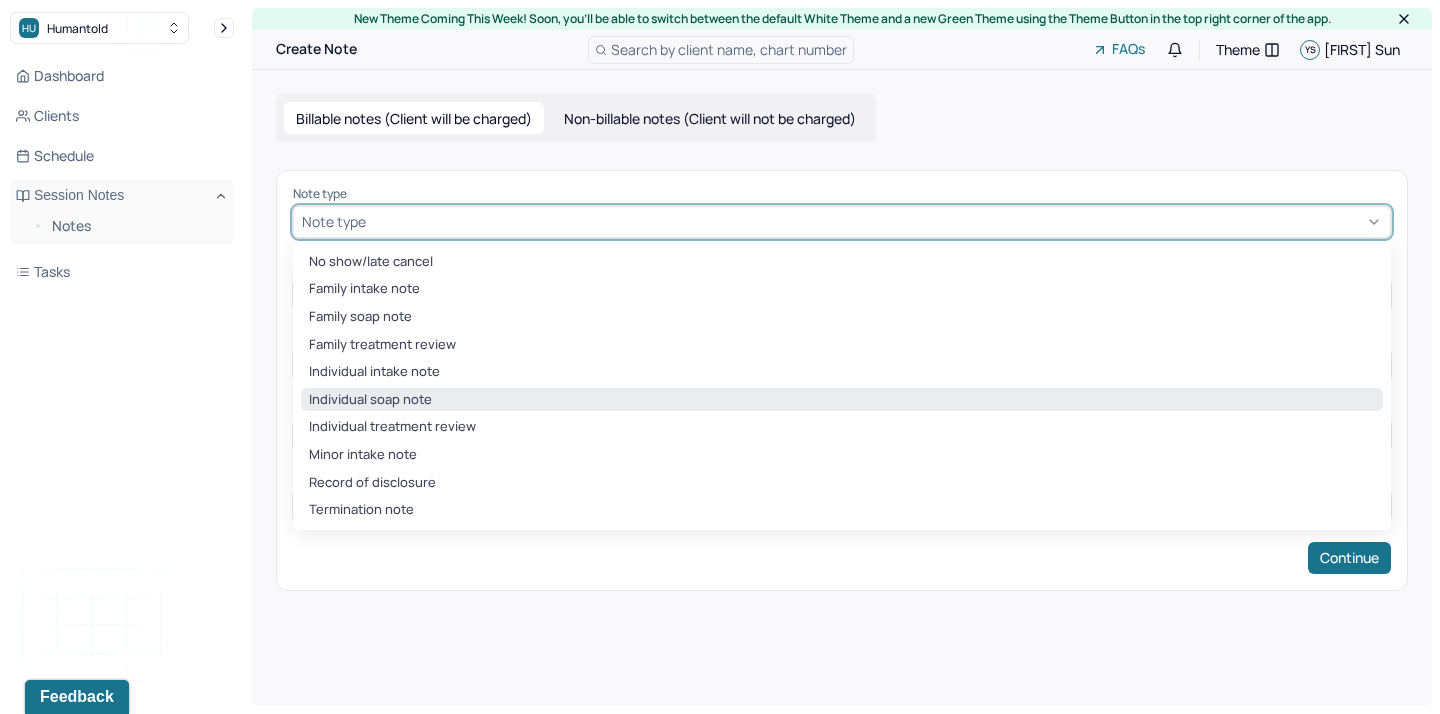 click on "Individual soap note" at bounding box center [842, 400] 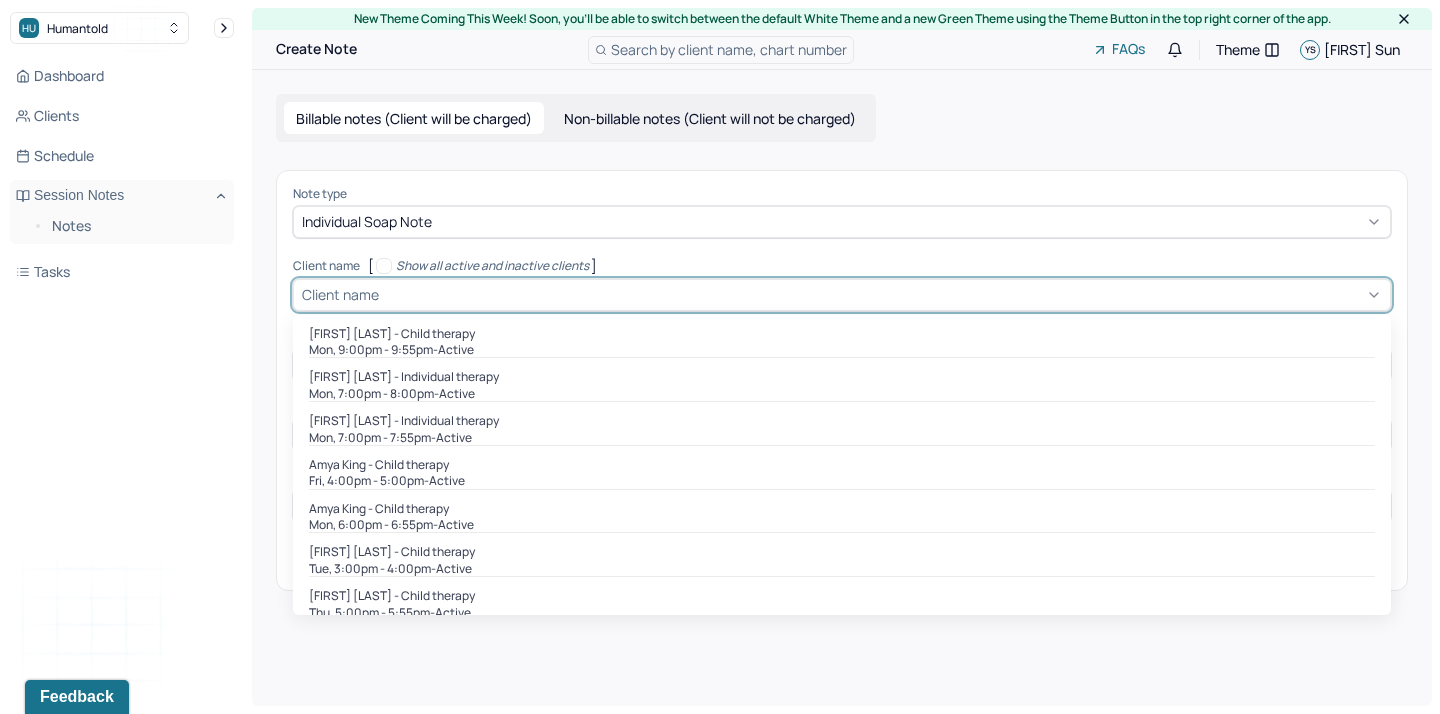 click at bounding box center [386, 294] 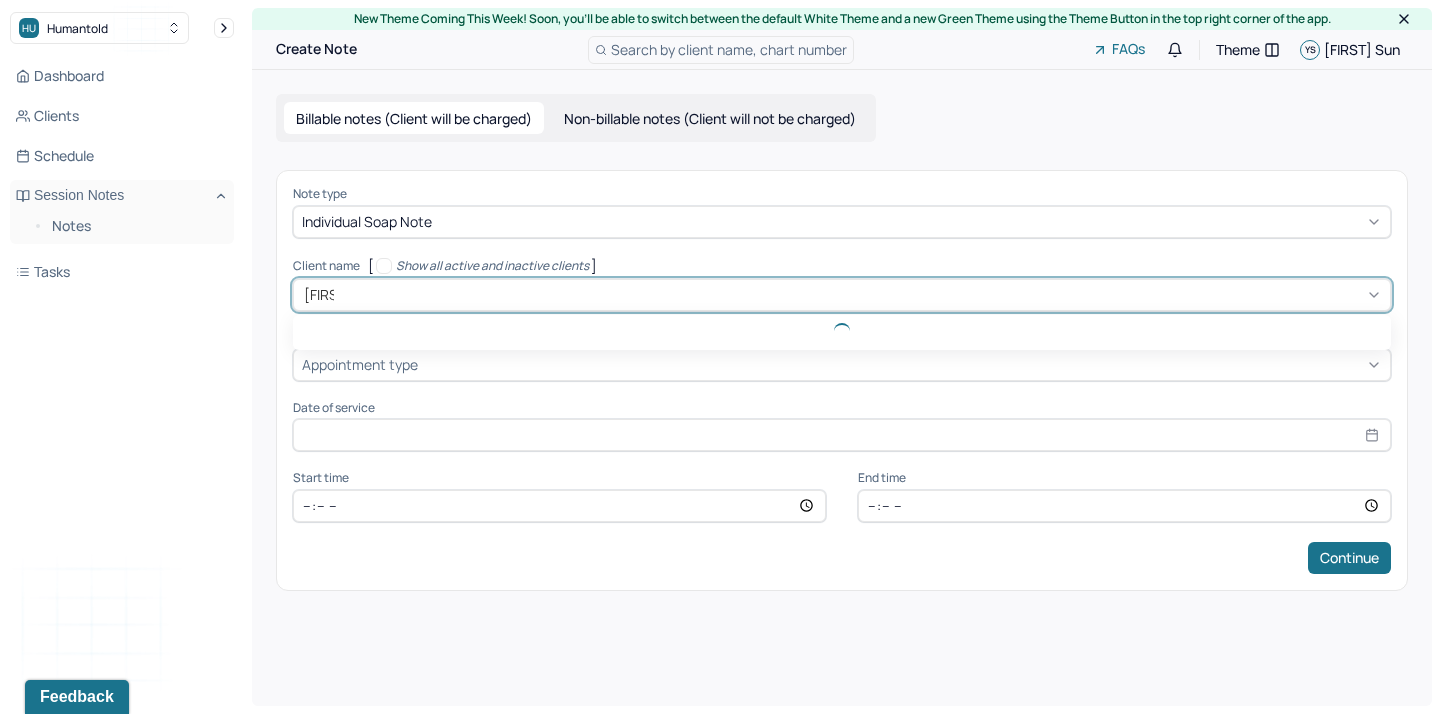 type on "[NAME]" 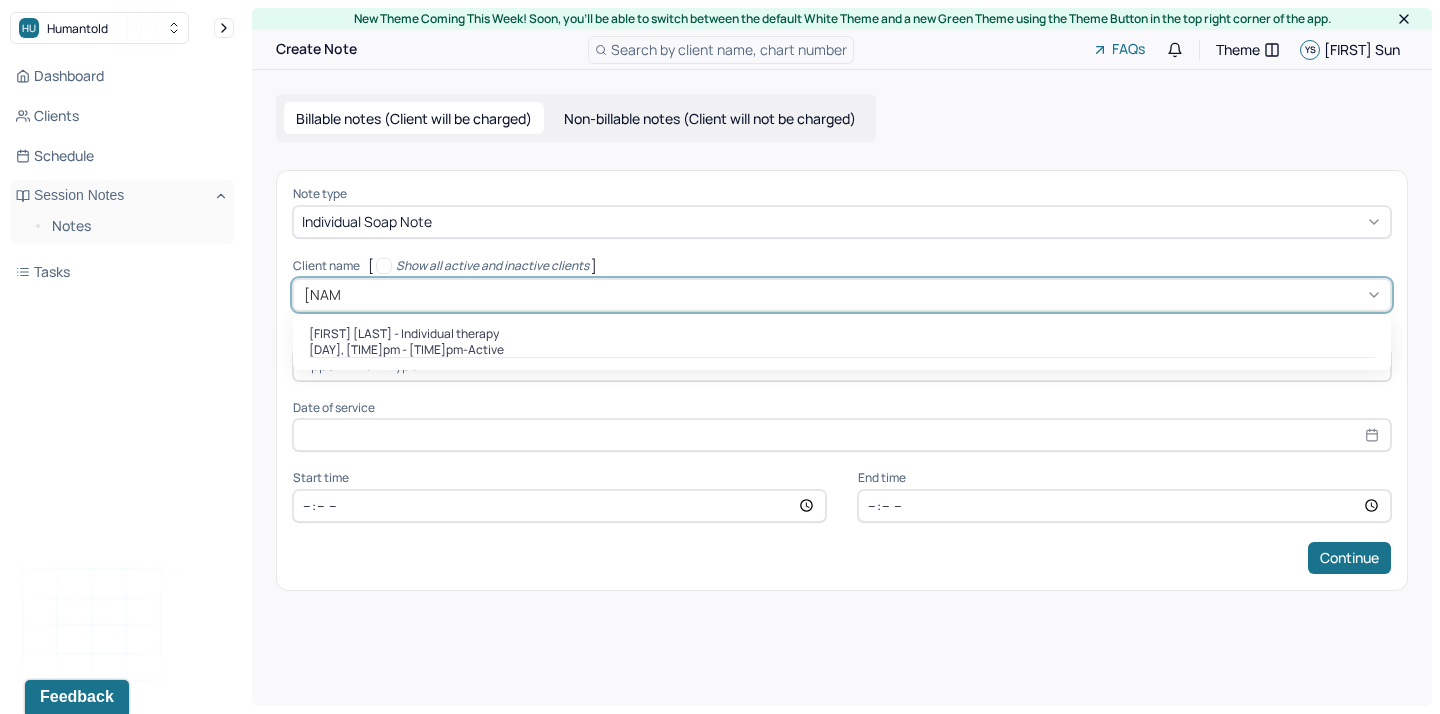 click on "[DAY], [TIME]pm - [TIME]pm  -  active" at bounding box center [842, 350] 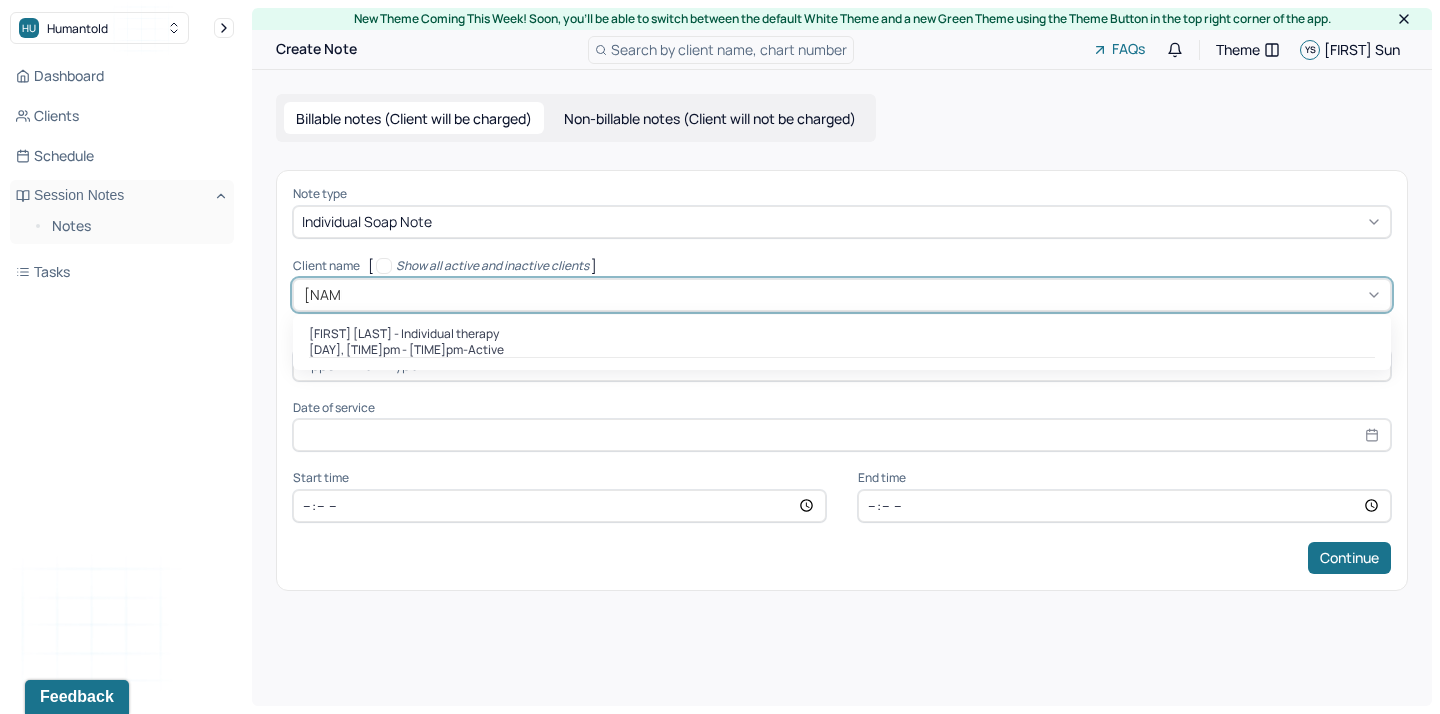 type 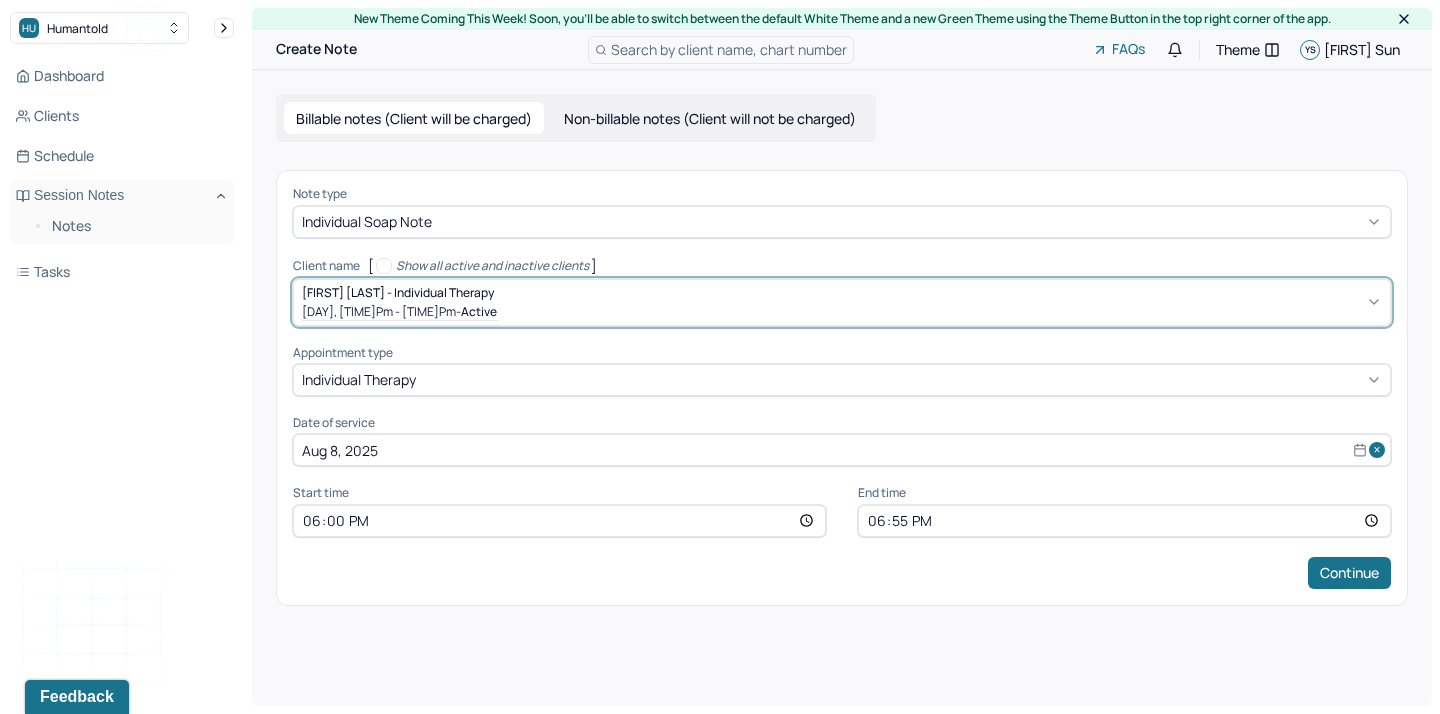 click on "18:00" at bounding box center (559, 521) 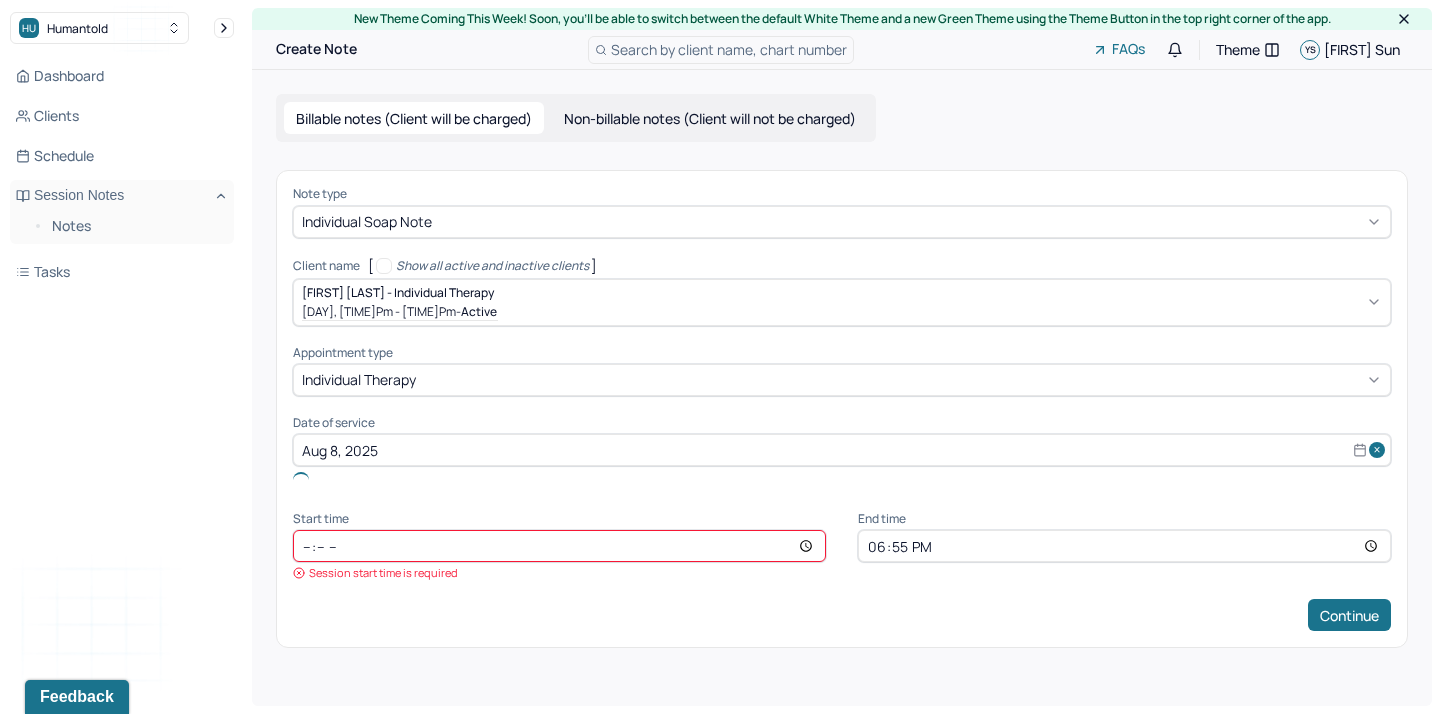 type on "19:00" 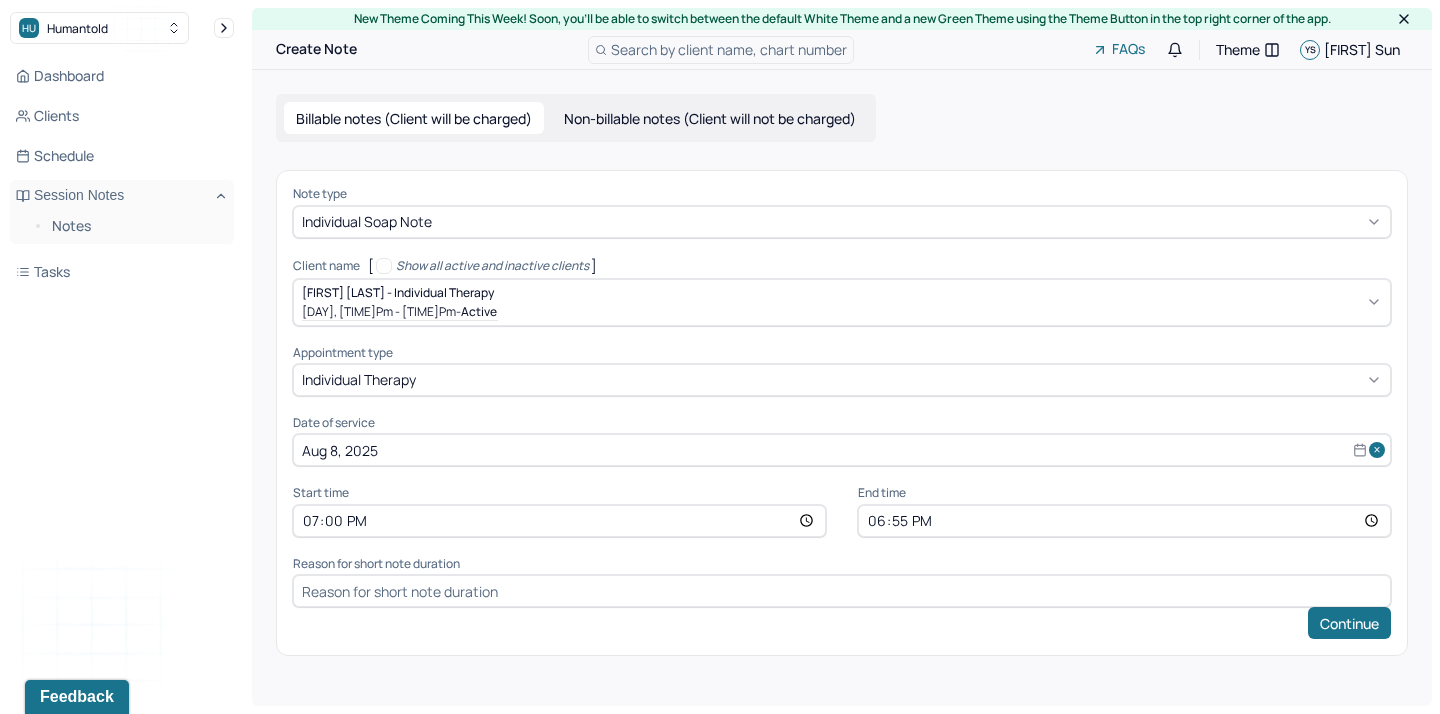 click on "18:55" at bounding box center (1124, 521) 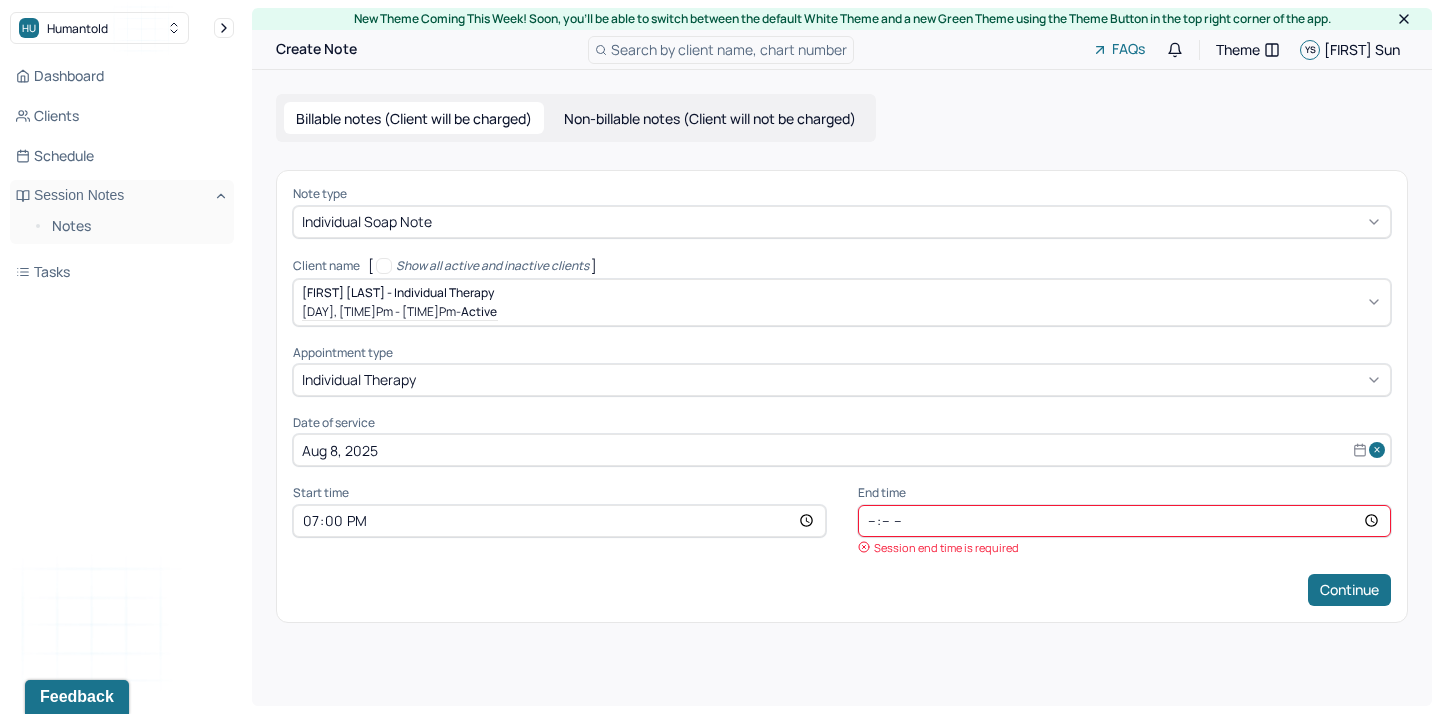 type on "19:55" 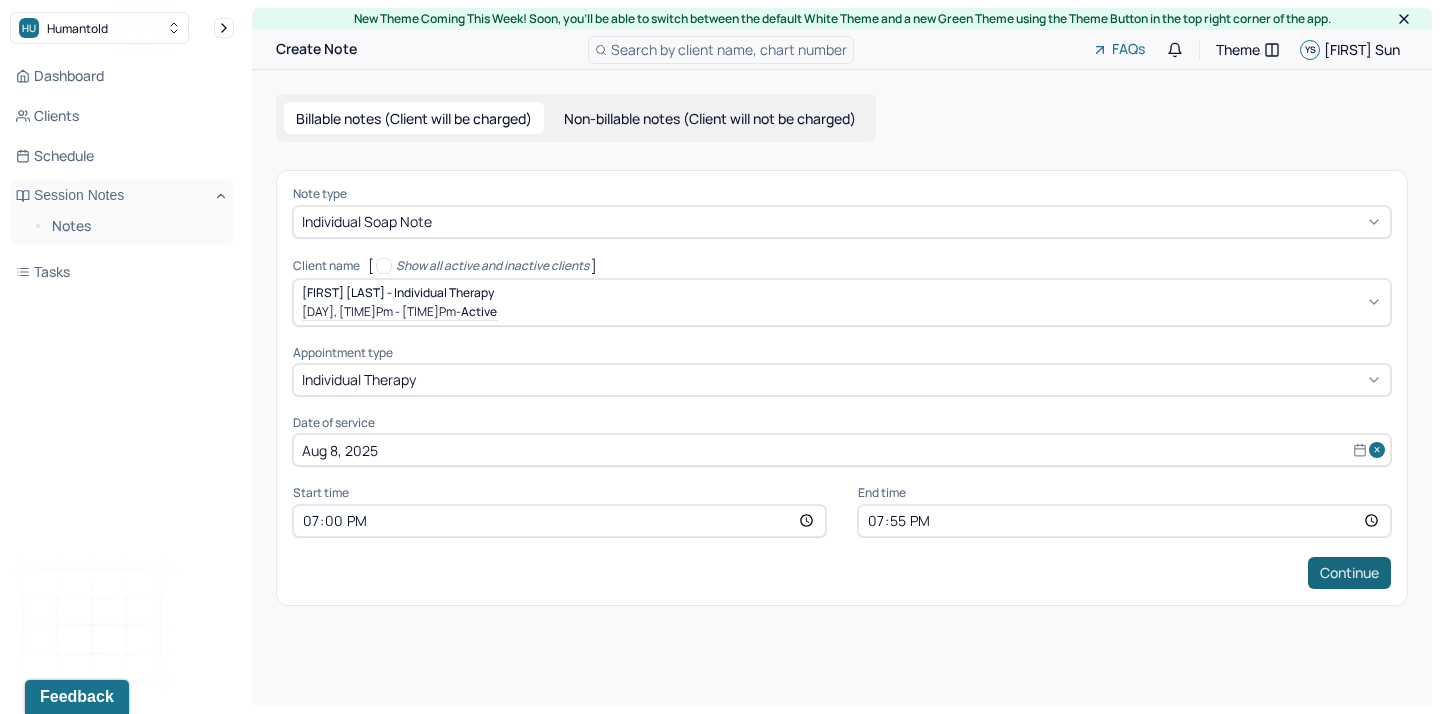 click on "Continue" at bounding box center (1349, 573) 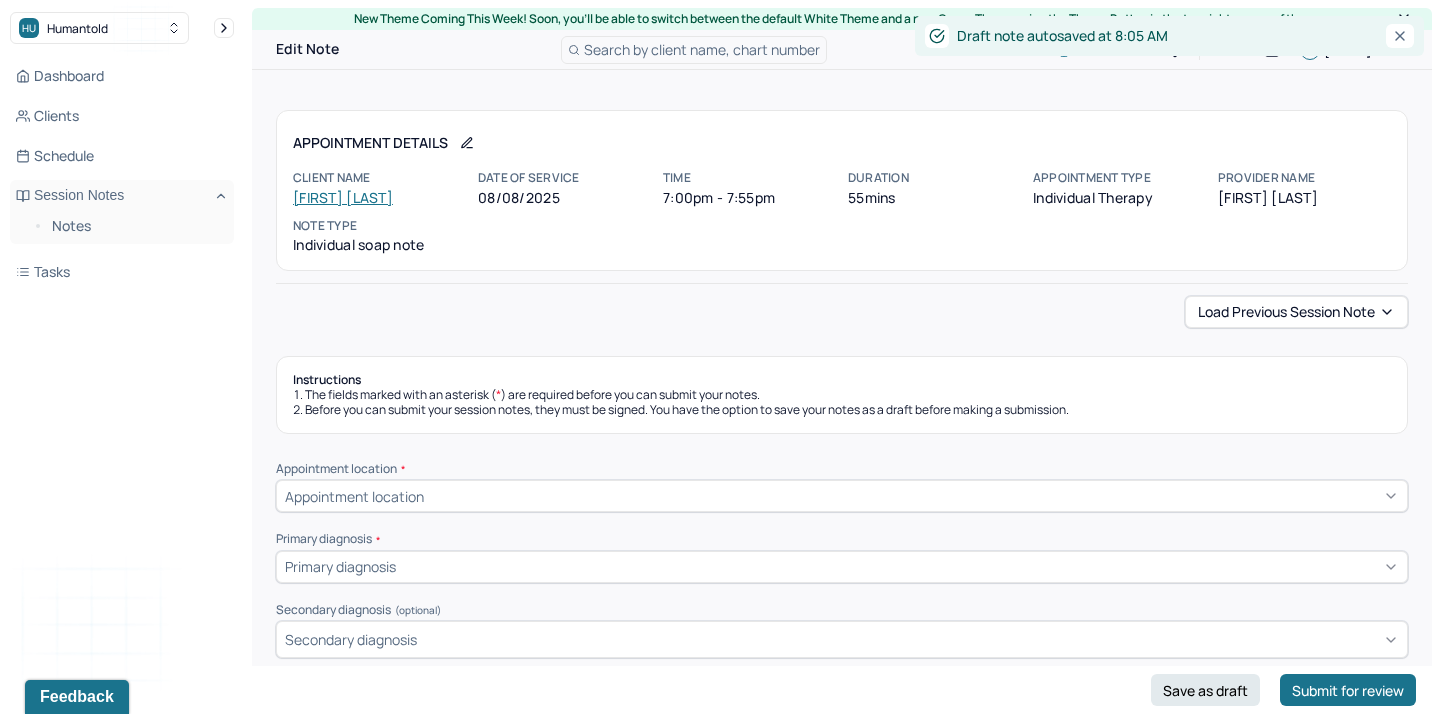 click on "Appointment Details Client name [FIRST] [LAST] Date of service 08/08/2025 Time 7:00pm - 7:55pm Duration 55mins Appointment type individual therapy Provider name [FIRST] [LAST] Note type Individual soap note" at bounding box center (842, 196) 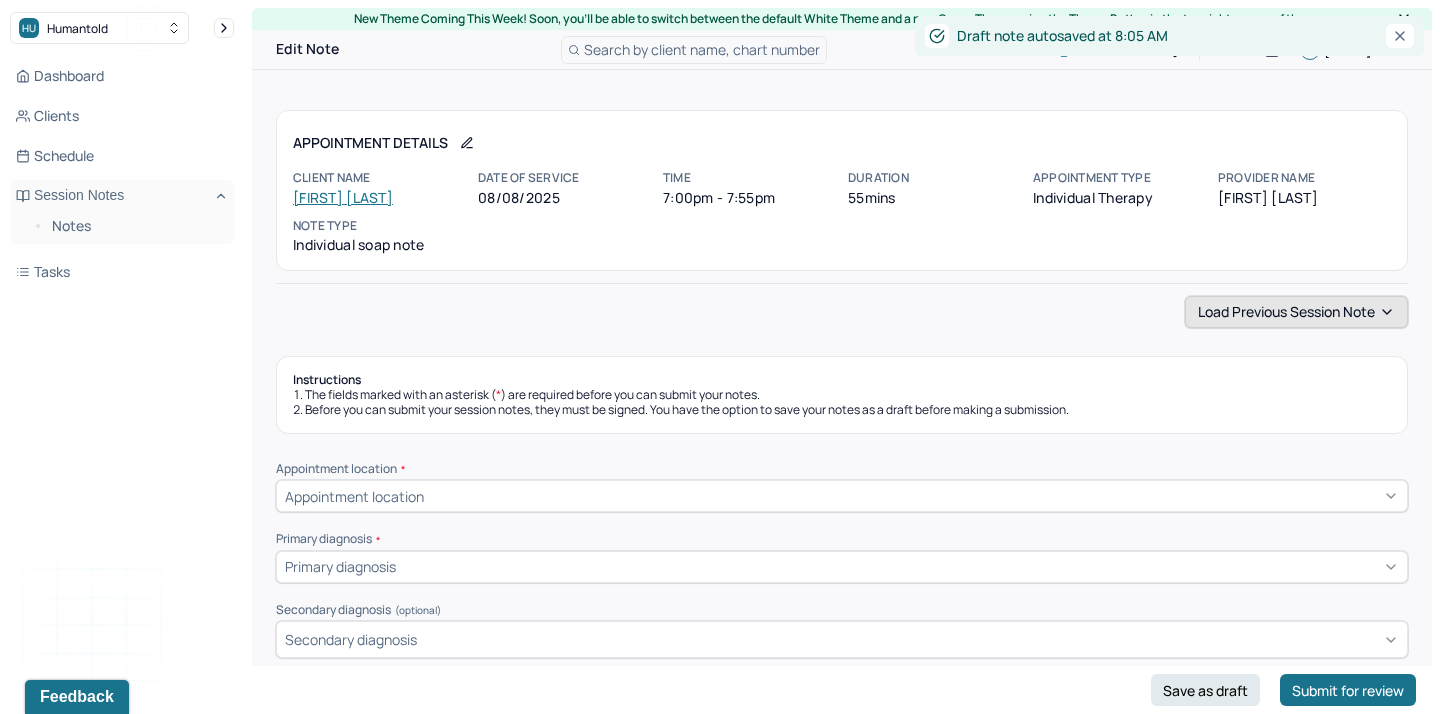 click on "Load previous session note" at bounding box center [1296, 312] 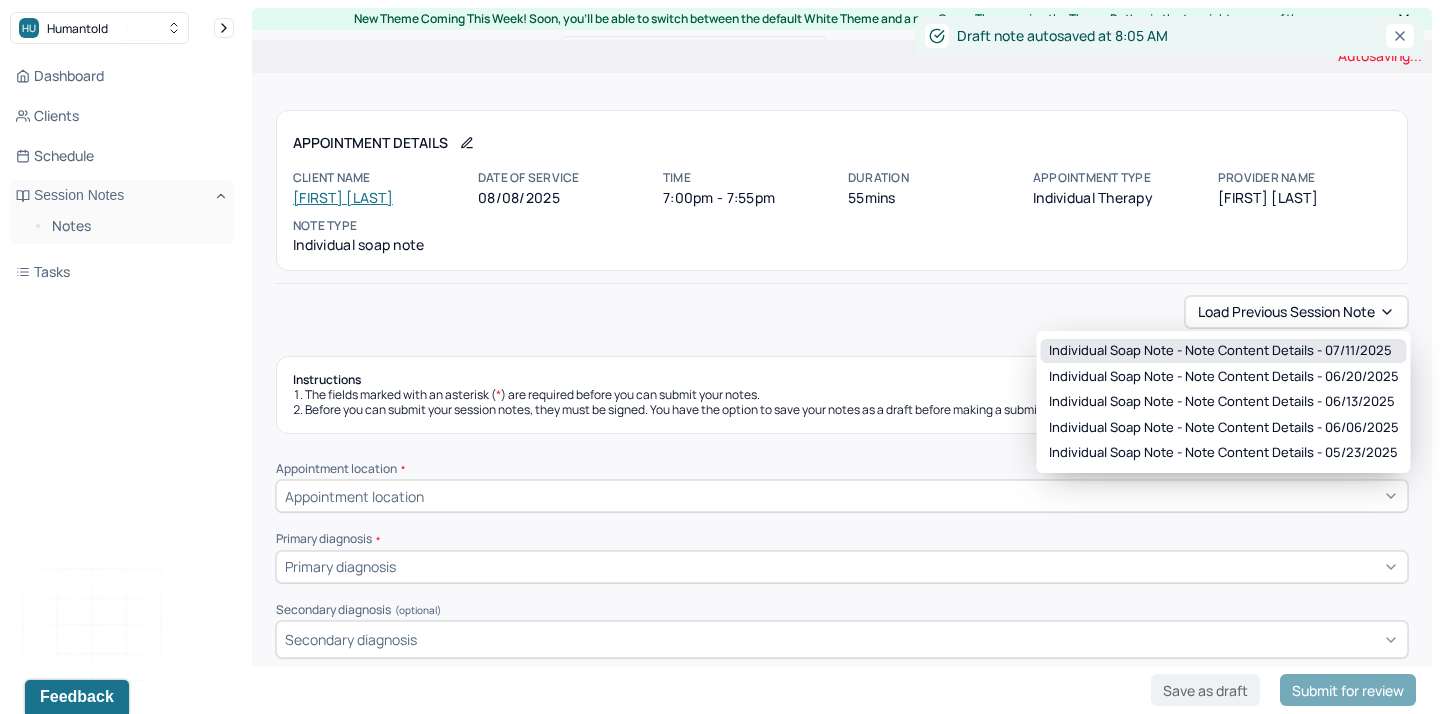 click on "Individual soap note   - Note content Details -   07/11/2025" at bounding box center [1224, 351] 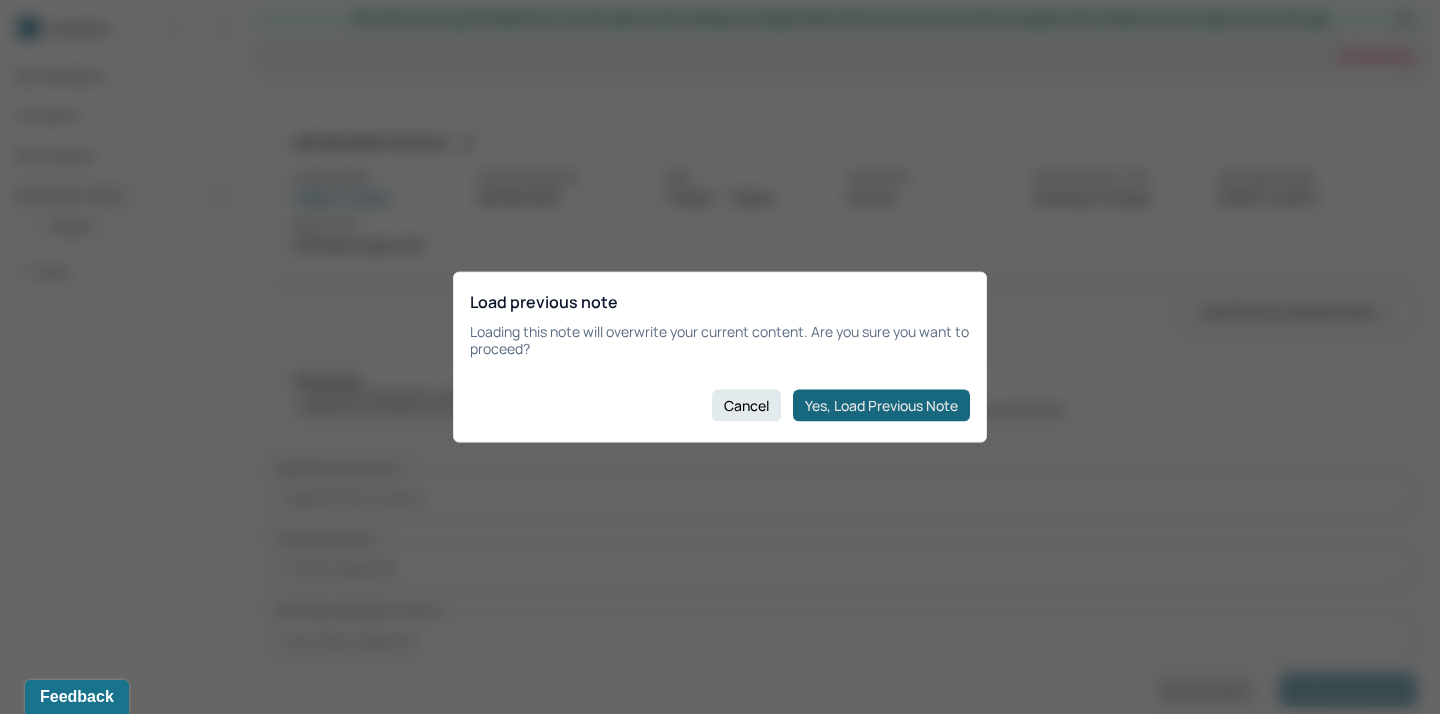 click on "Yes, Load Previous Note" at bounding box center [881, 405] 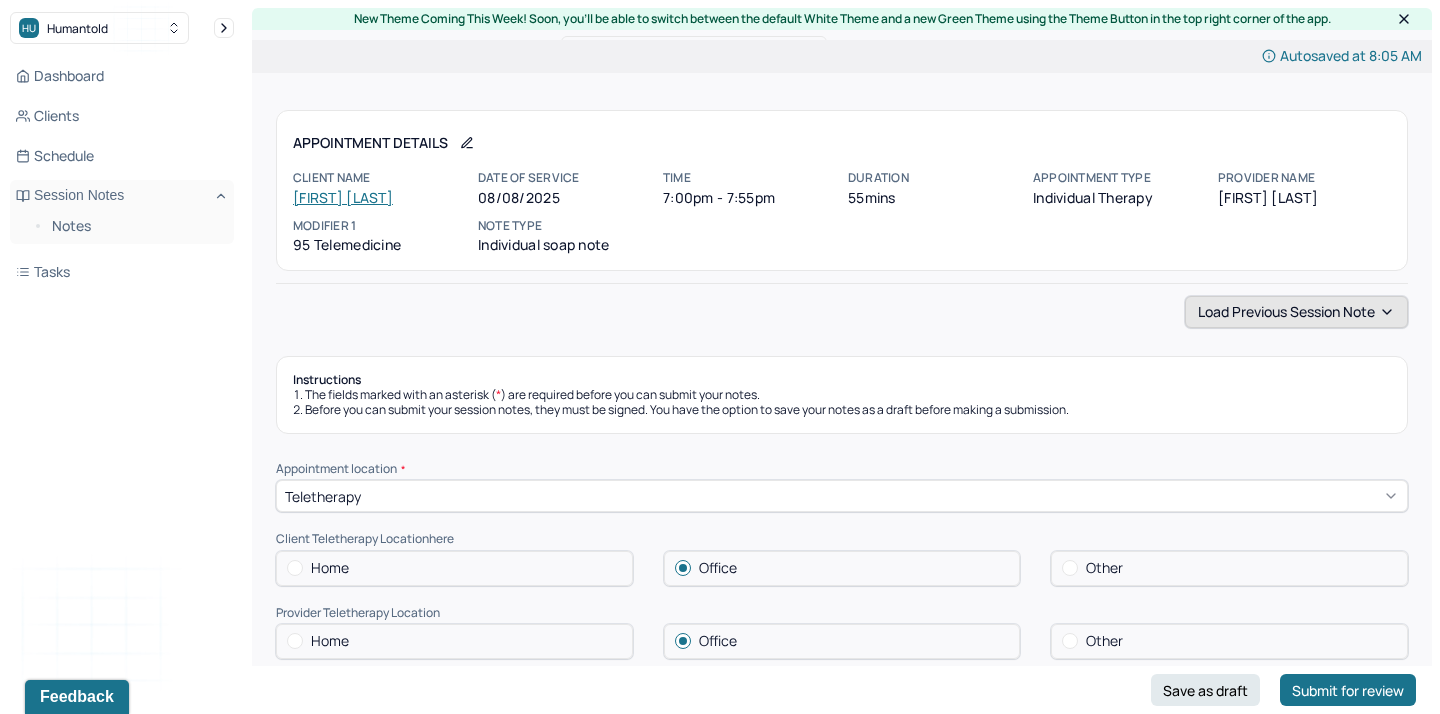 click on "Load previous session note" at bounding box center [1296, 312] 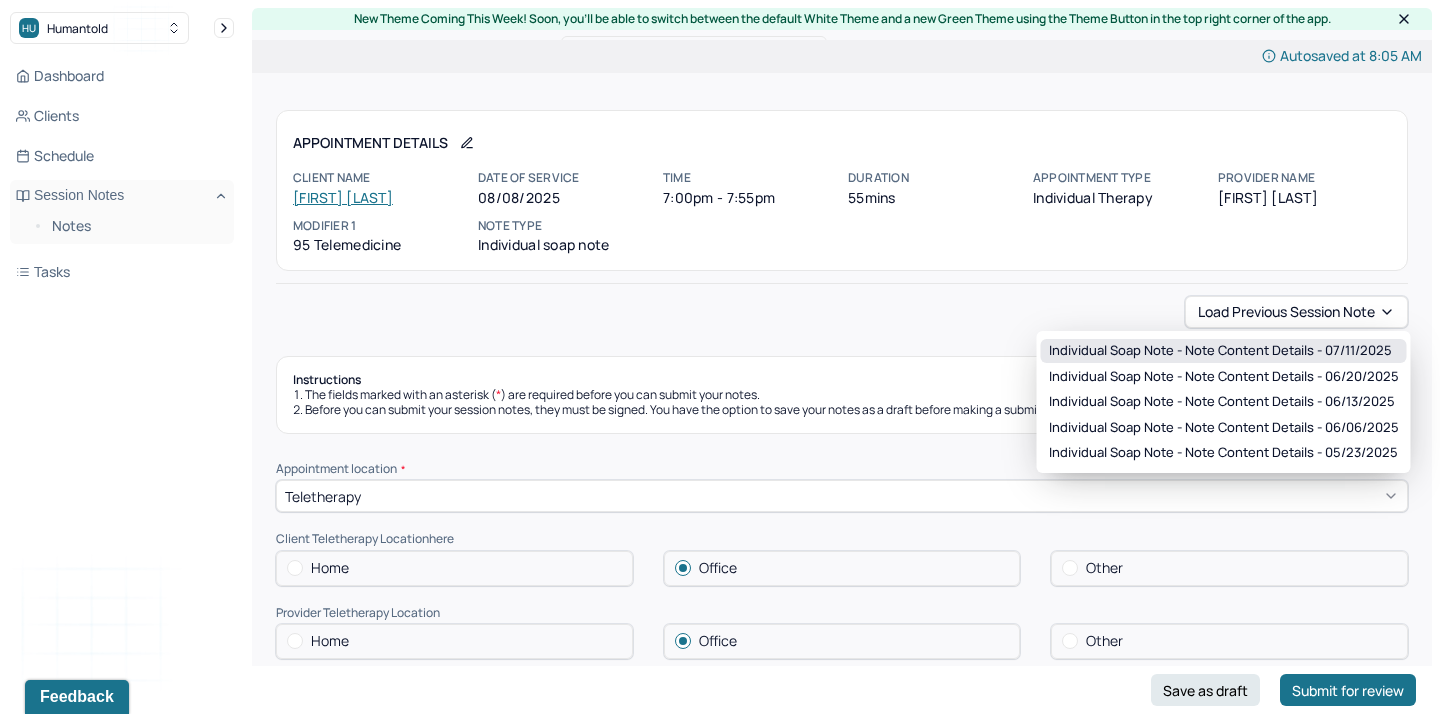click on "Individual soap note   - Note content Details -   07/11/2025" at bounding box center [1224, 351] 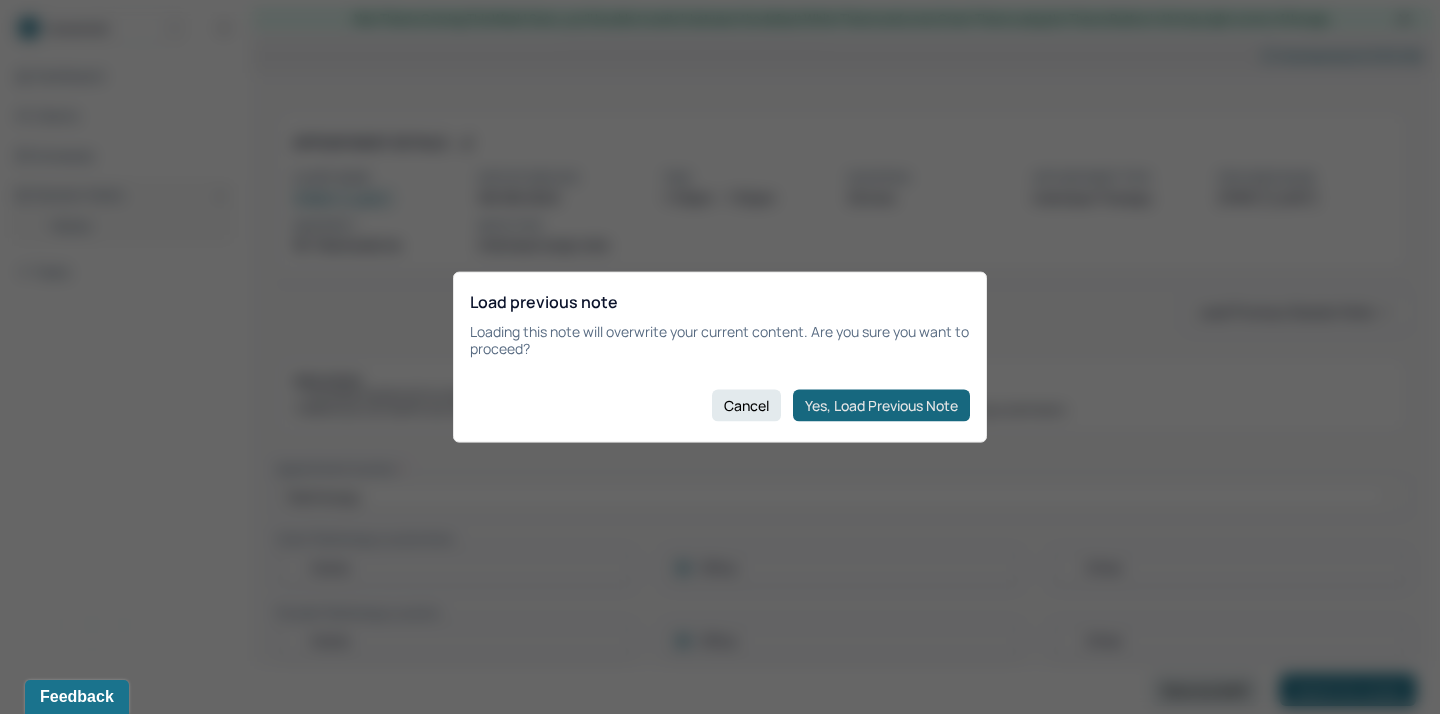 click on "Yes, Load Previous Note" at bounding box center [881, 405] 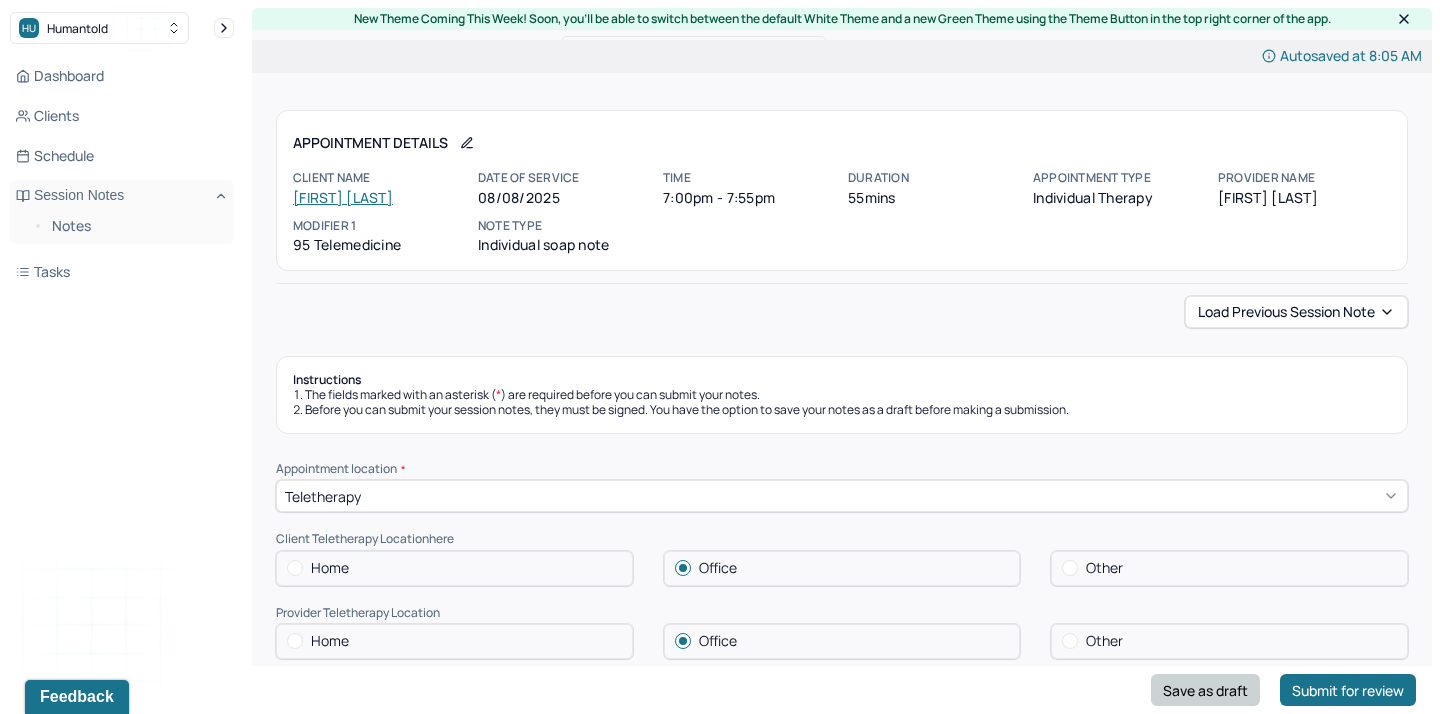 click on "Save as draft" at bounding box center (1205, 690) 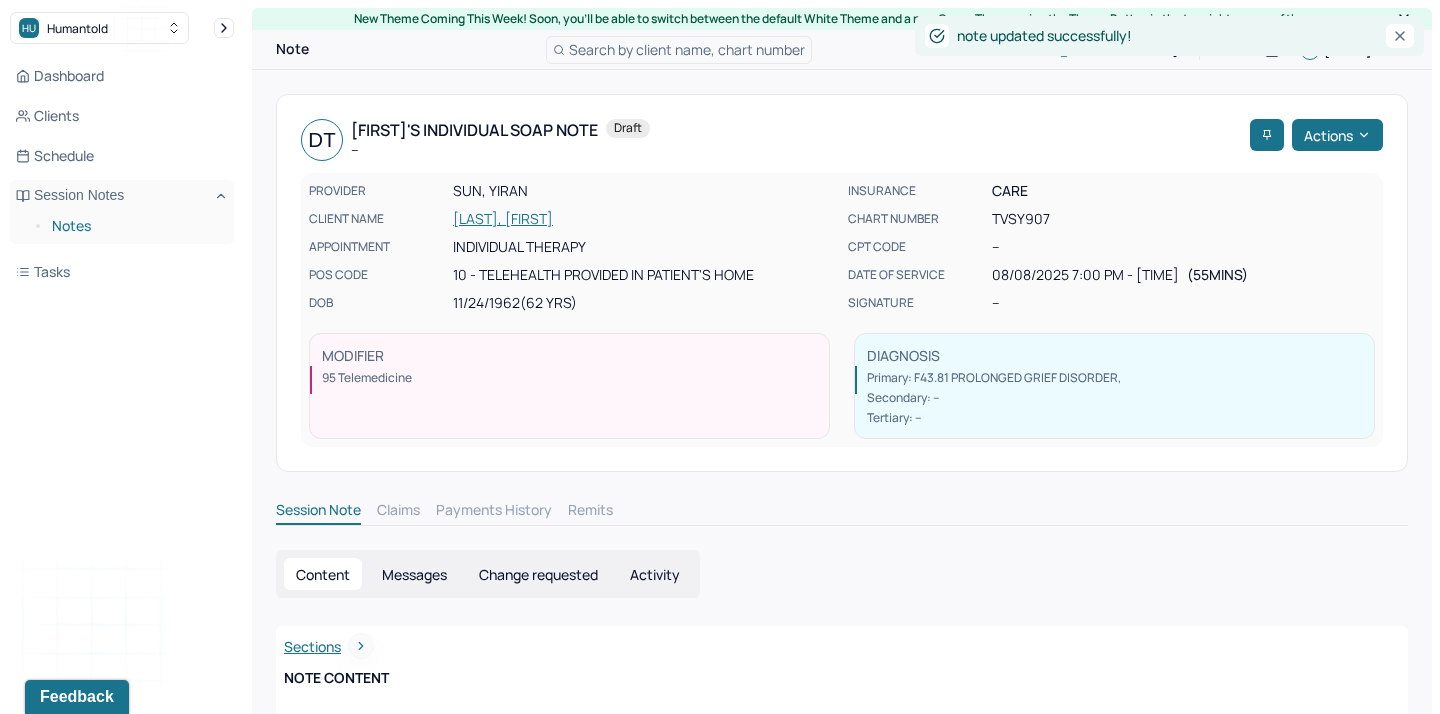click on "Notes" at bounding box center [135, 226] 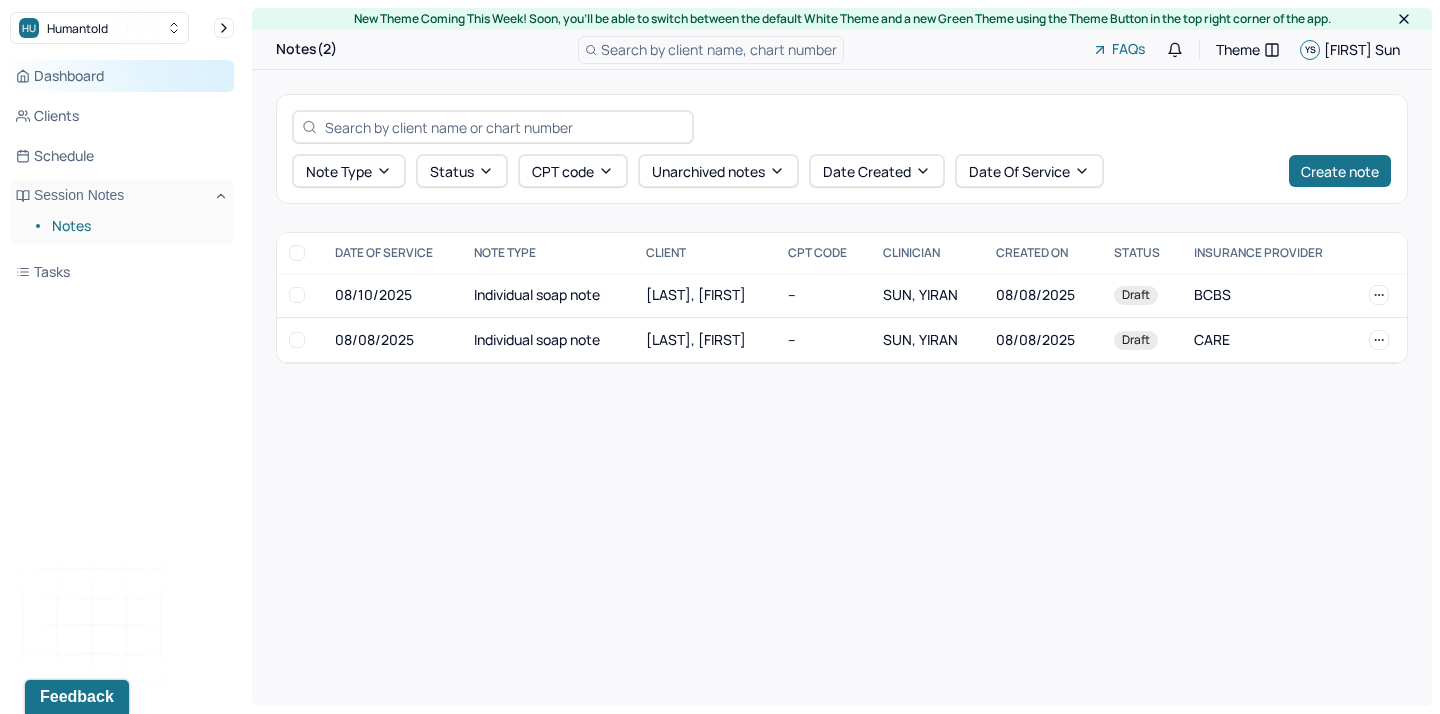 click on "Dashboard" at bounding box center [122, 76] 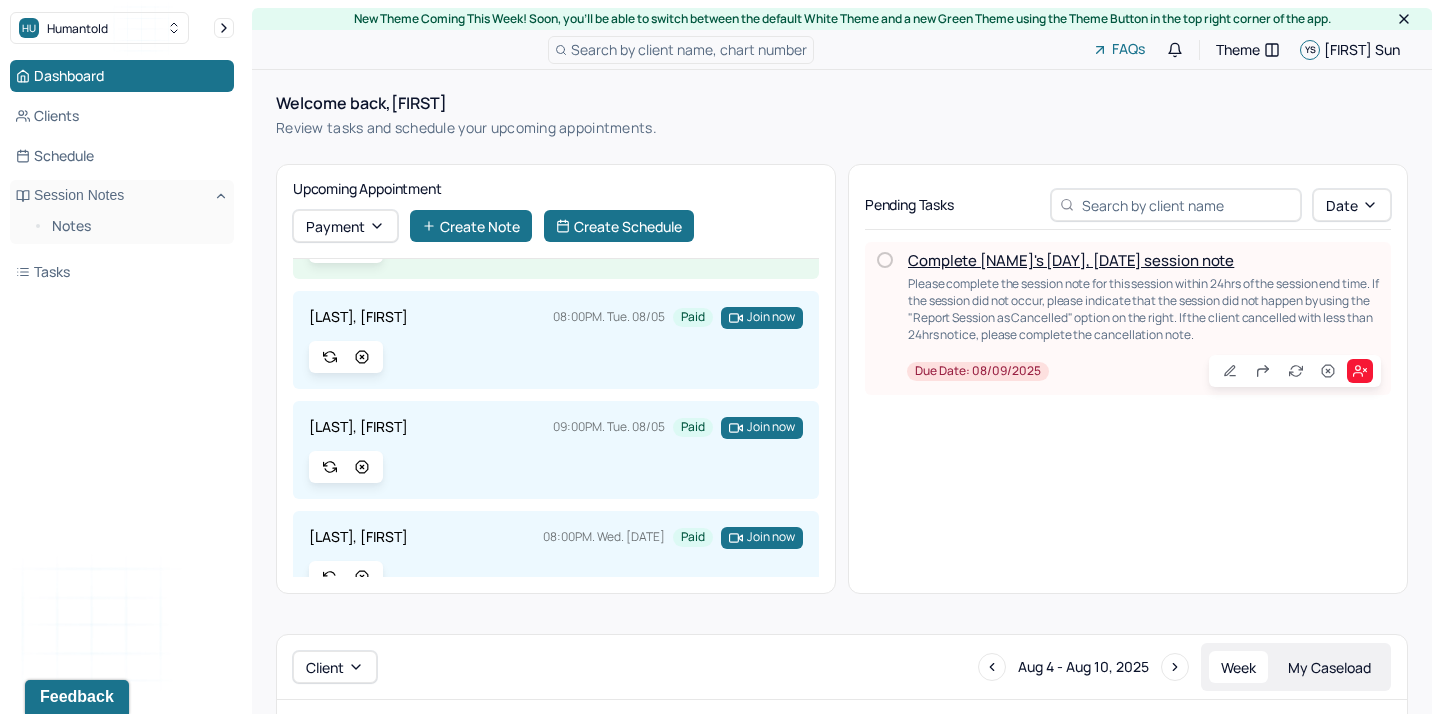 scroll, scrollTop: 365, scrollLeft: 0, axis: vertical 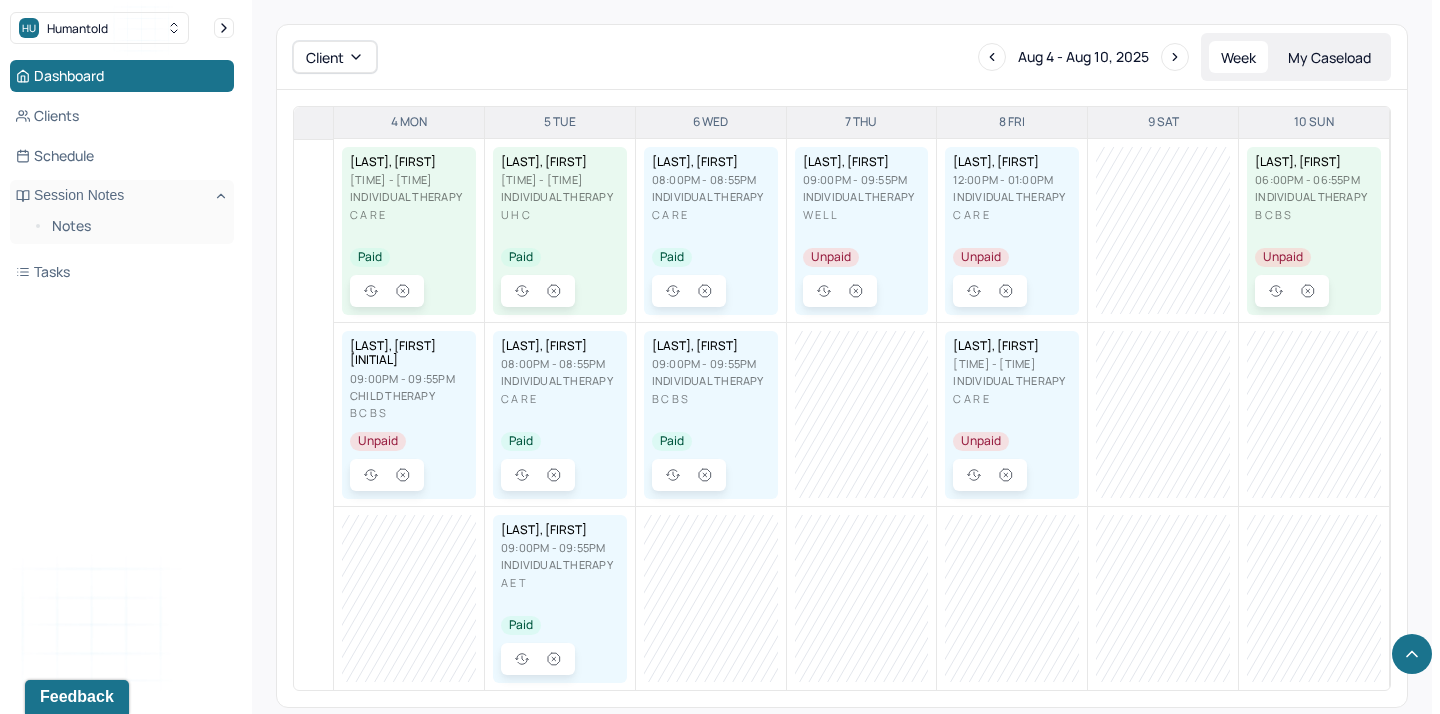 click on "Unpaid" at bounding box center (1012, 257) 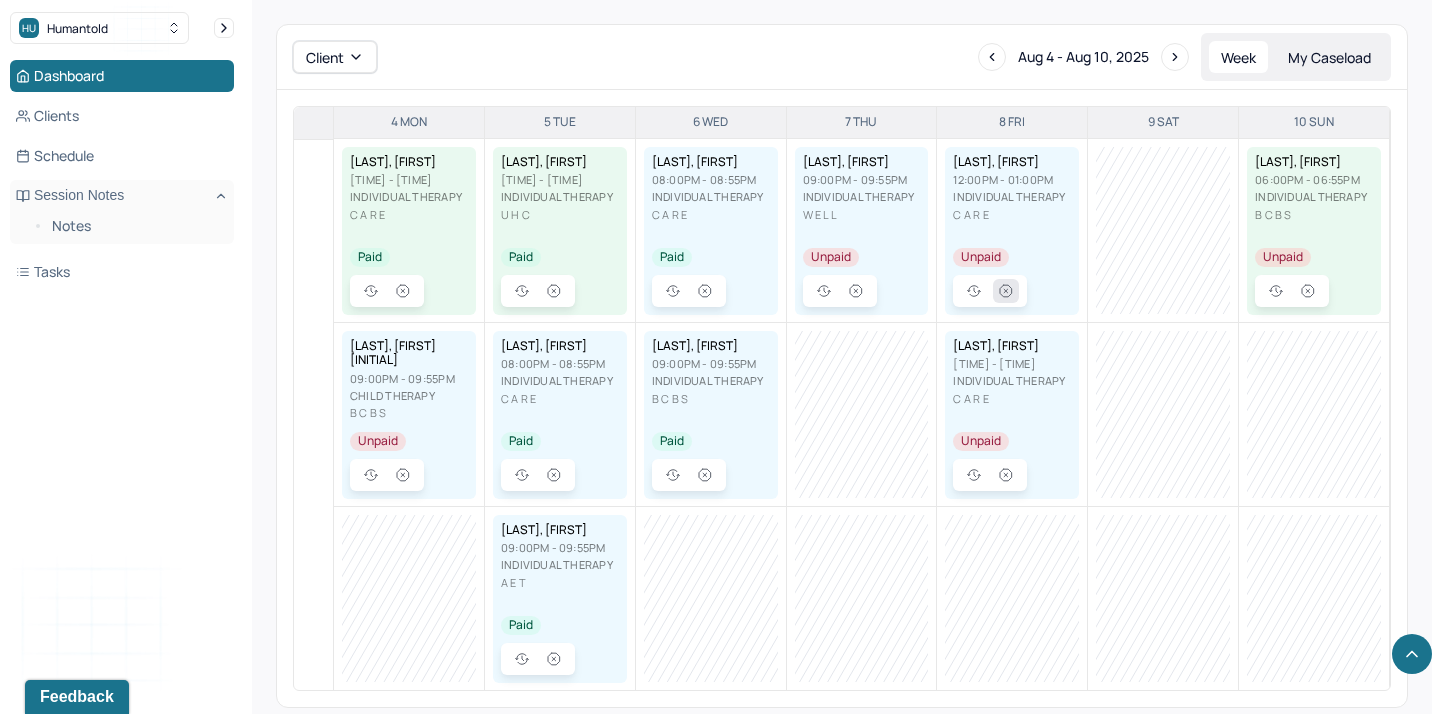 click 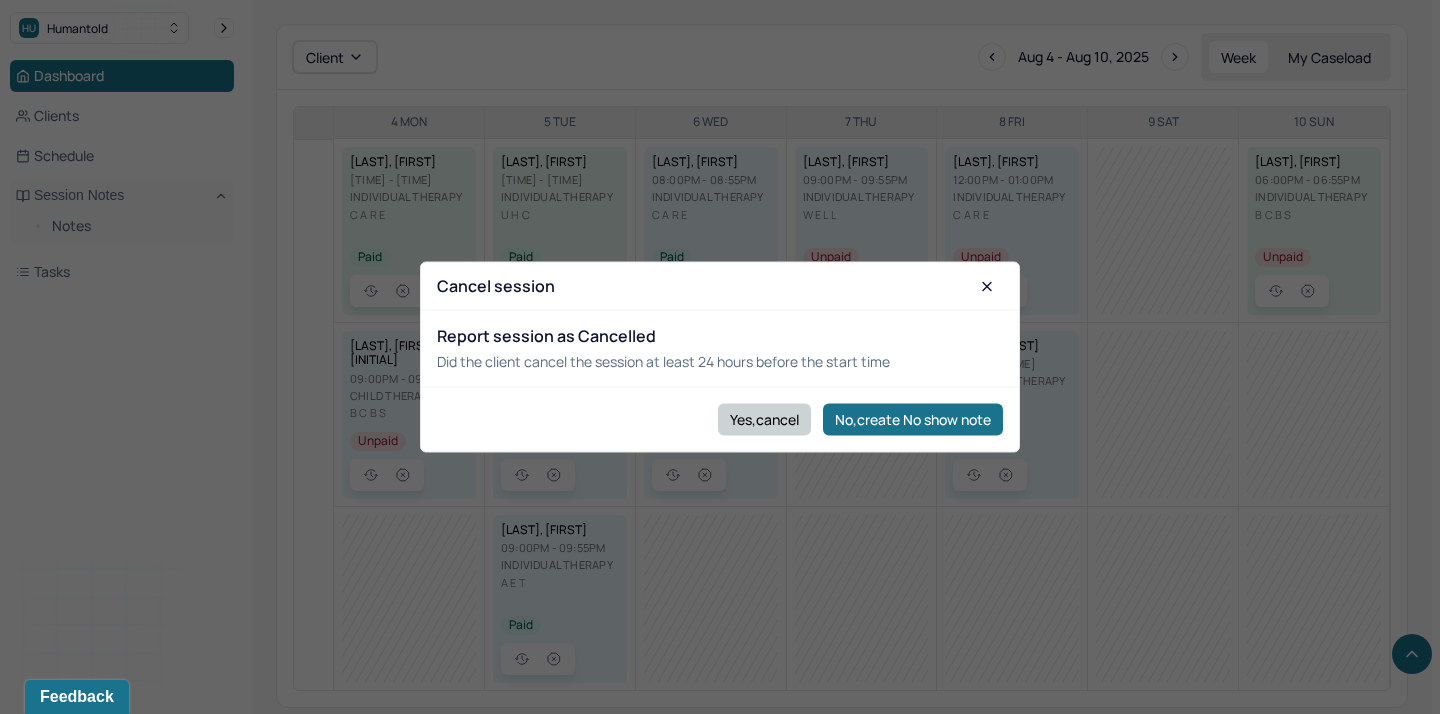 click on "Yes,cancel" at bounding box center [764, 419] 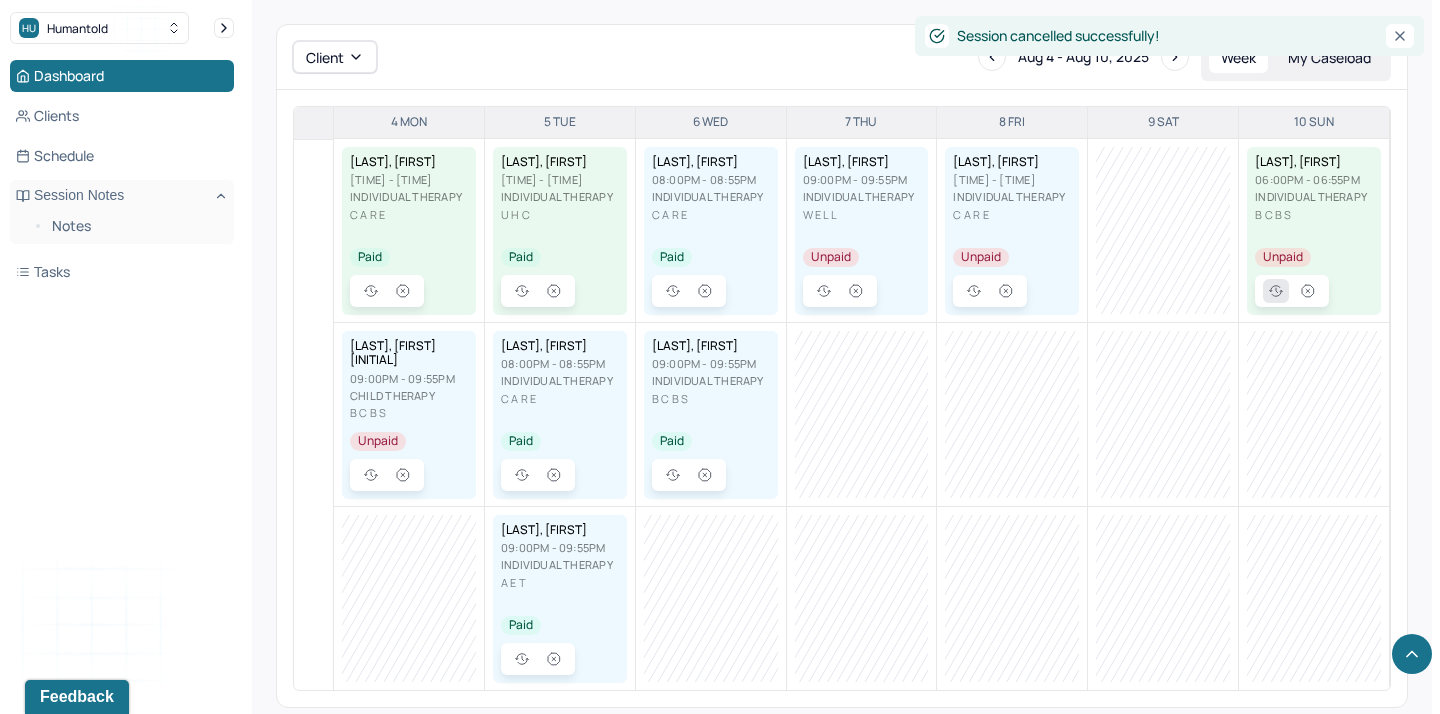 click 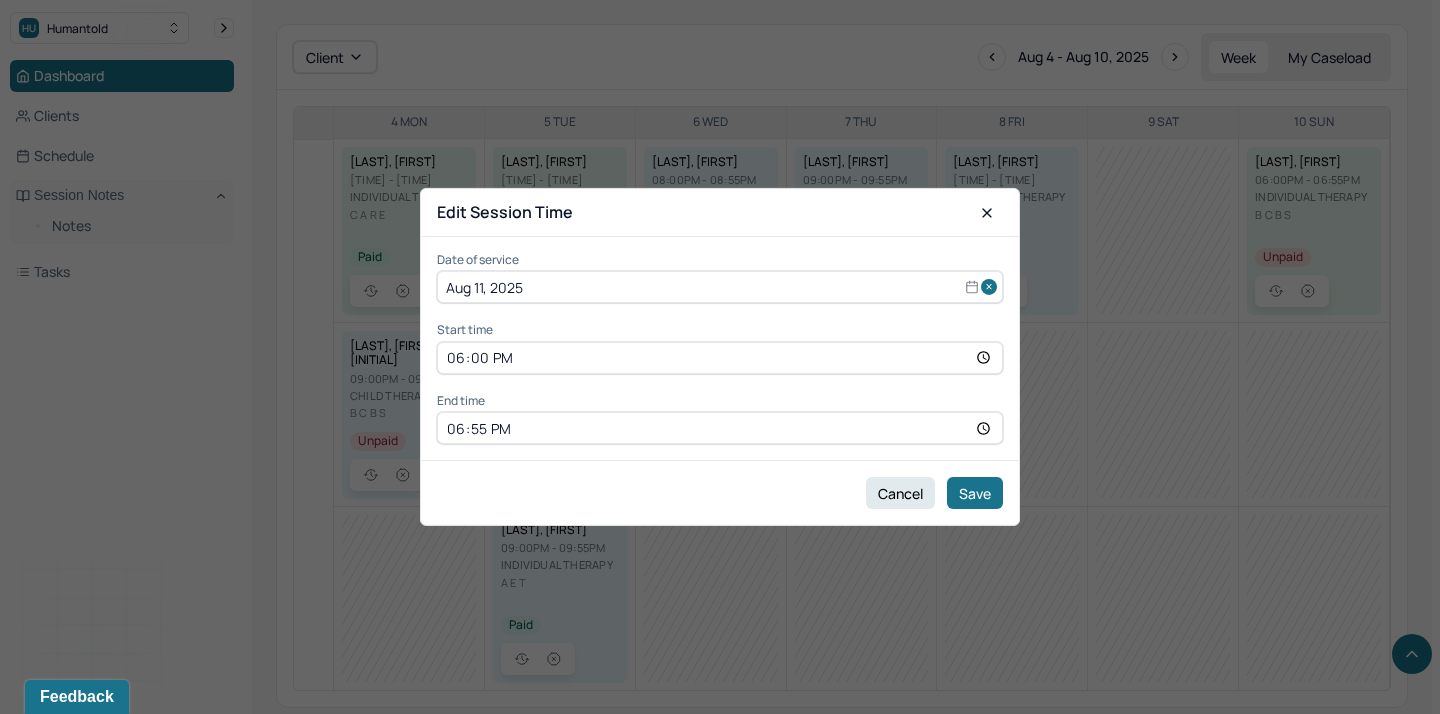 click on "Aug 11, 2025" at bounding box center [720, 287] 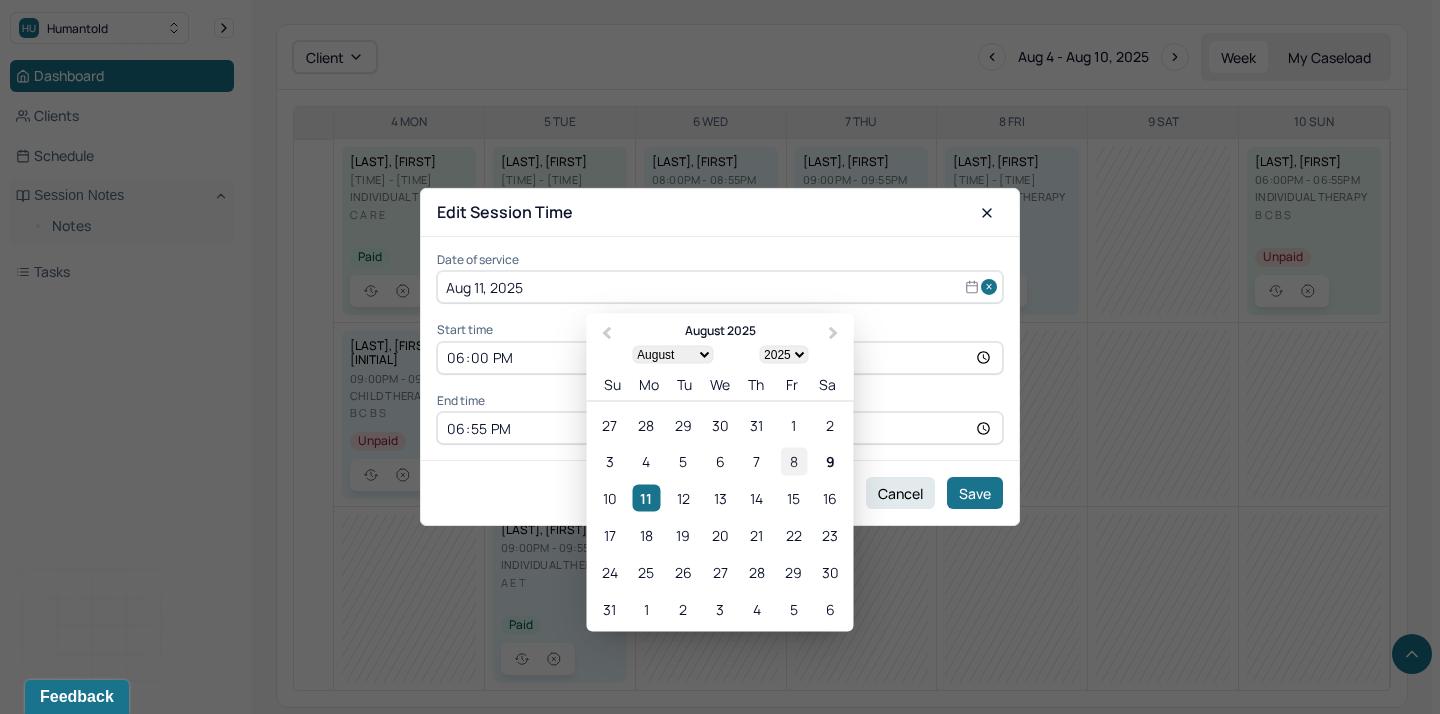 click on "8" at bounding box center (793, 461) 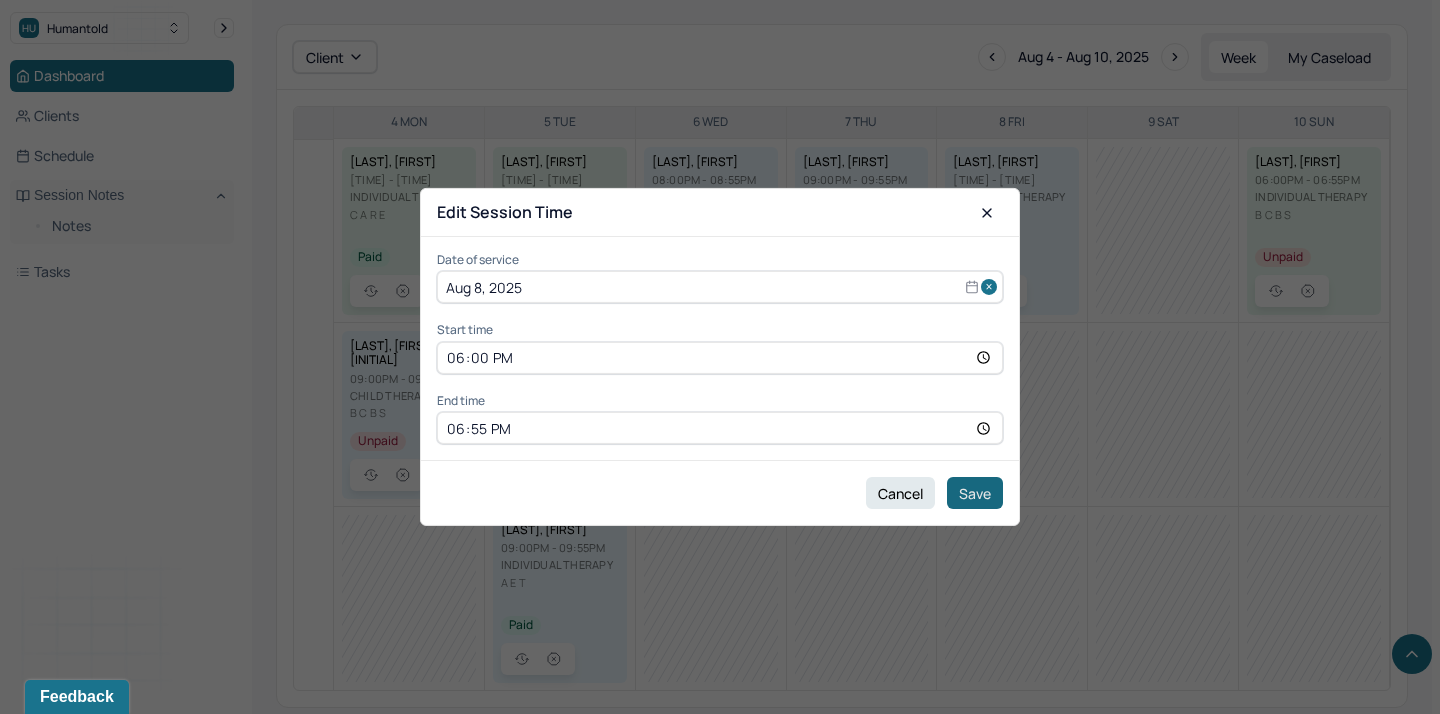 click on "Save" at bounding box center [975, 493] 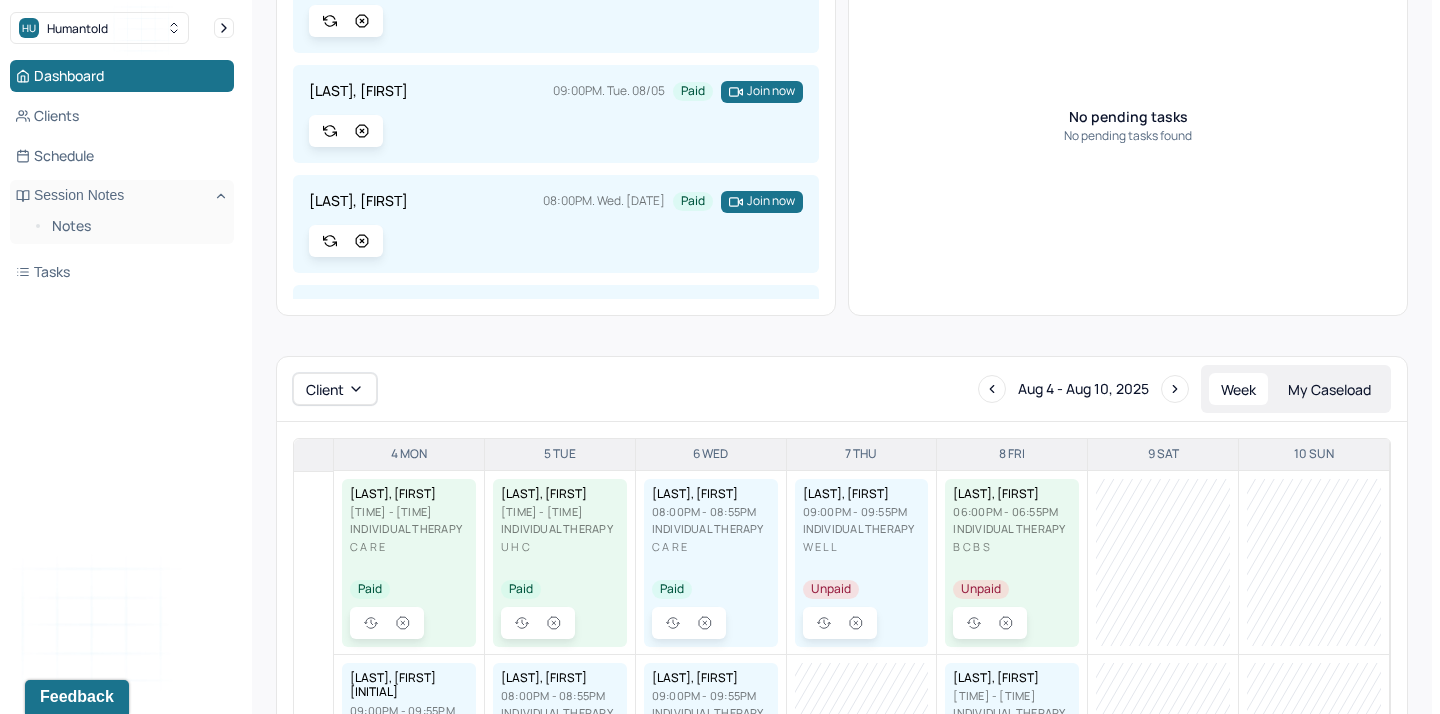 scroll, scrollTop: 231, scrollLeft: 0, axis: vertical 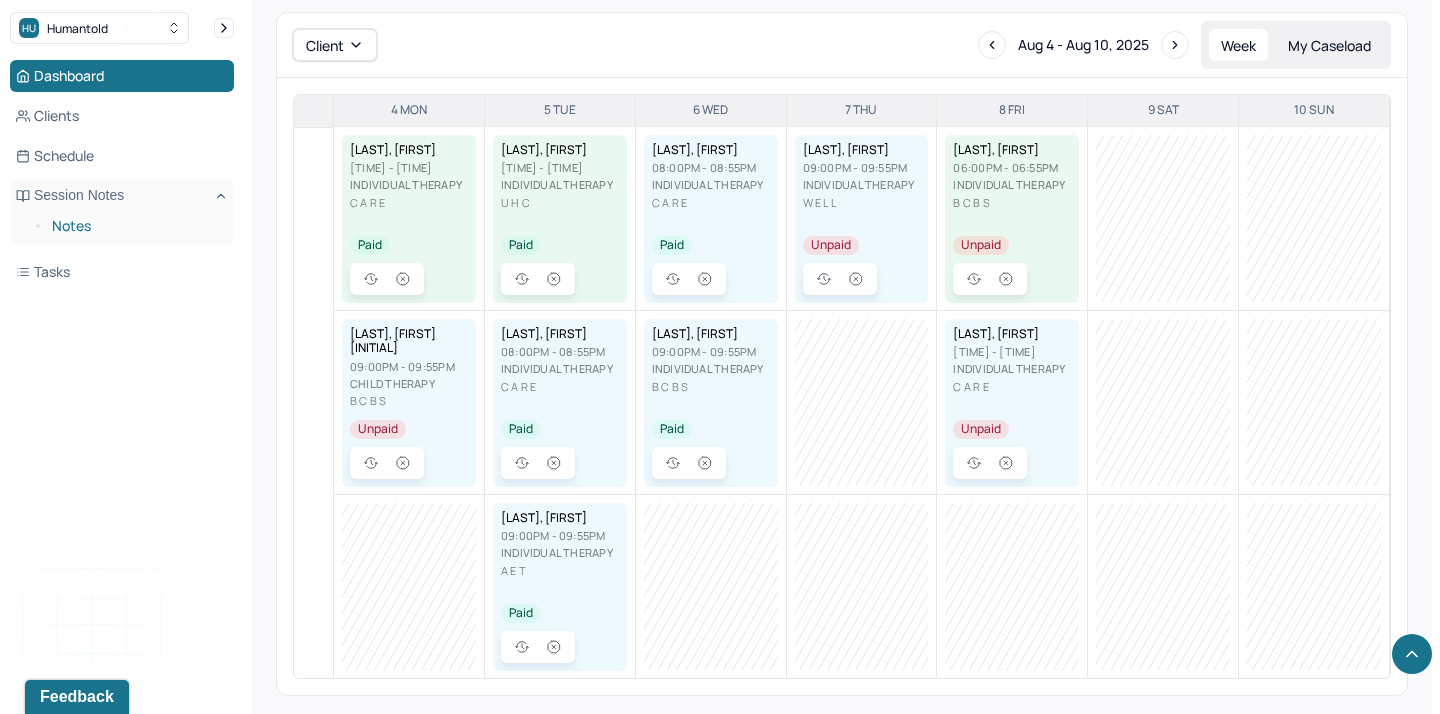 click on "Notes" at bounding box center [135, 226] 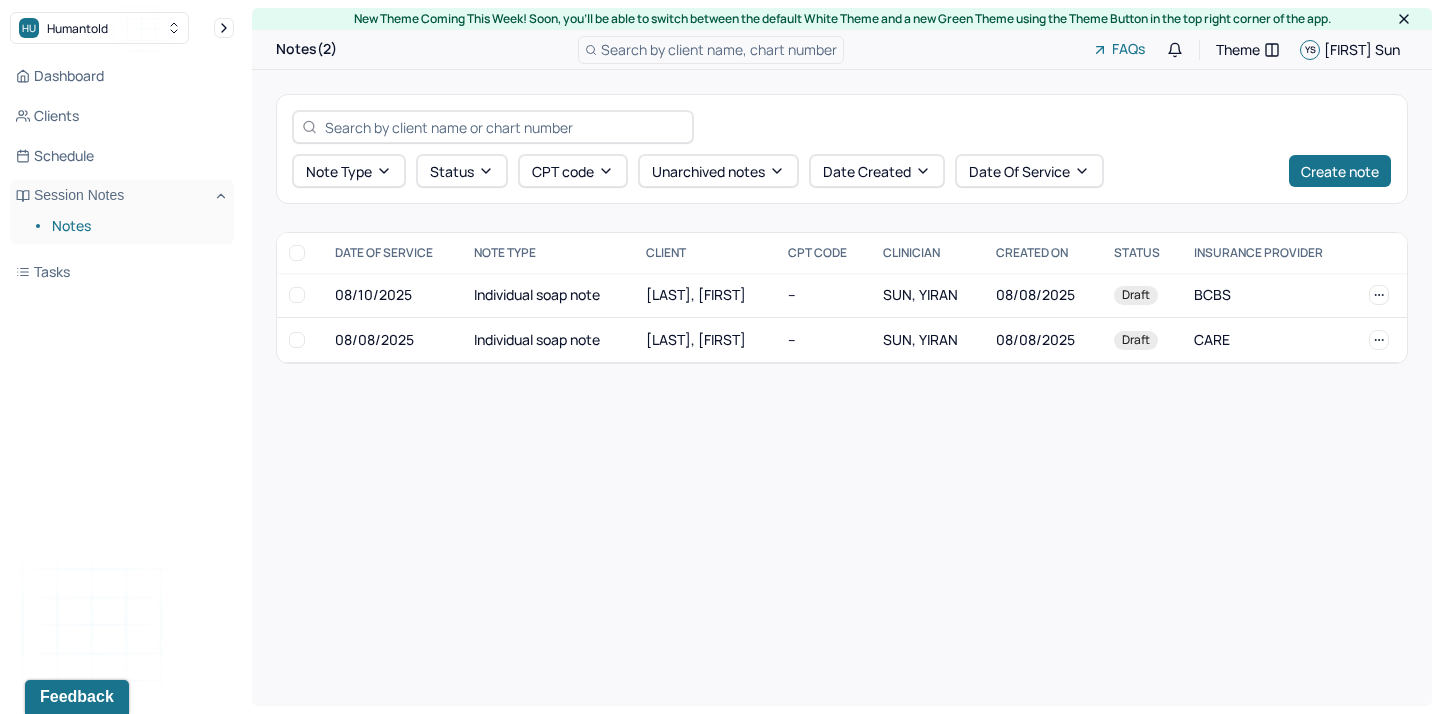 scroll, scrollTop: 0, scrollLeft: 0, axis: both 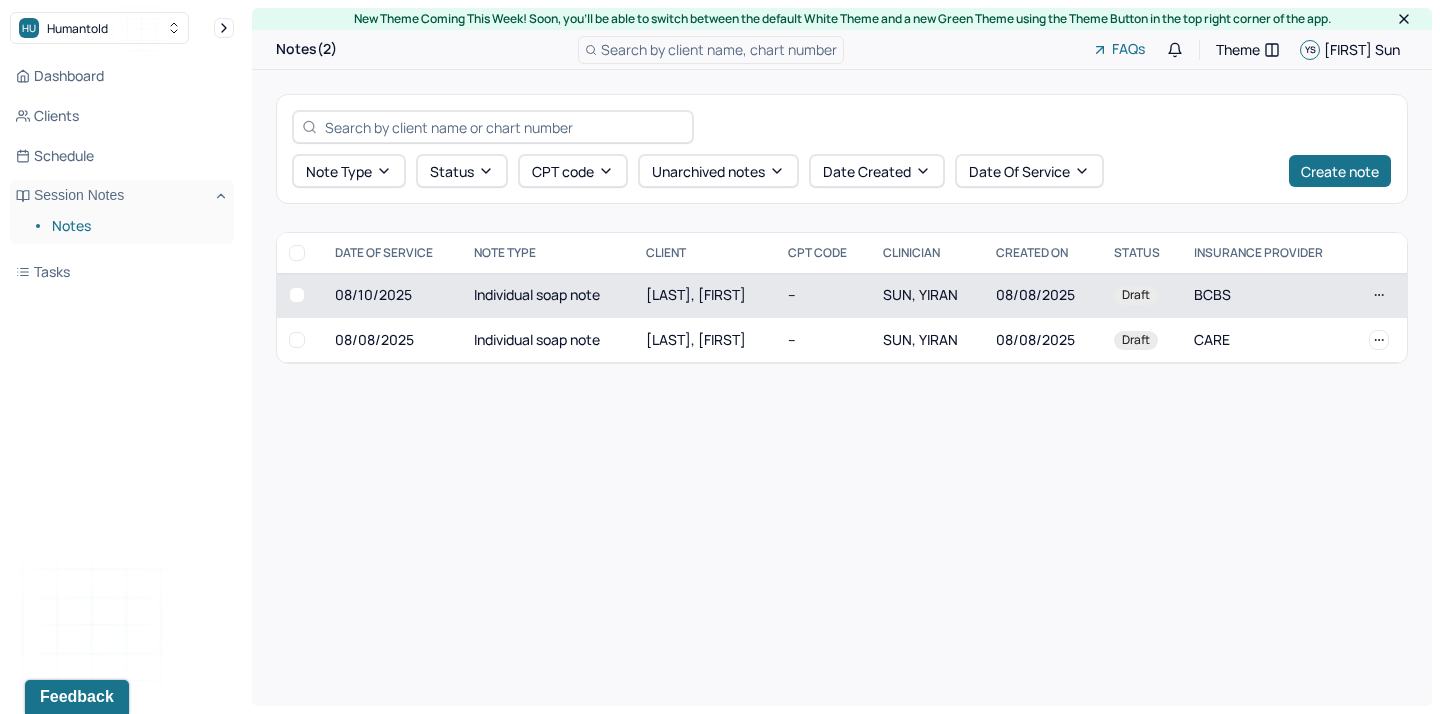 click on "[LAST], [FIRST]" at bounding box center [696, 294] 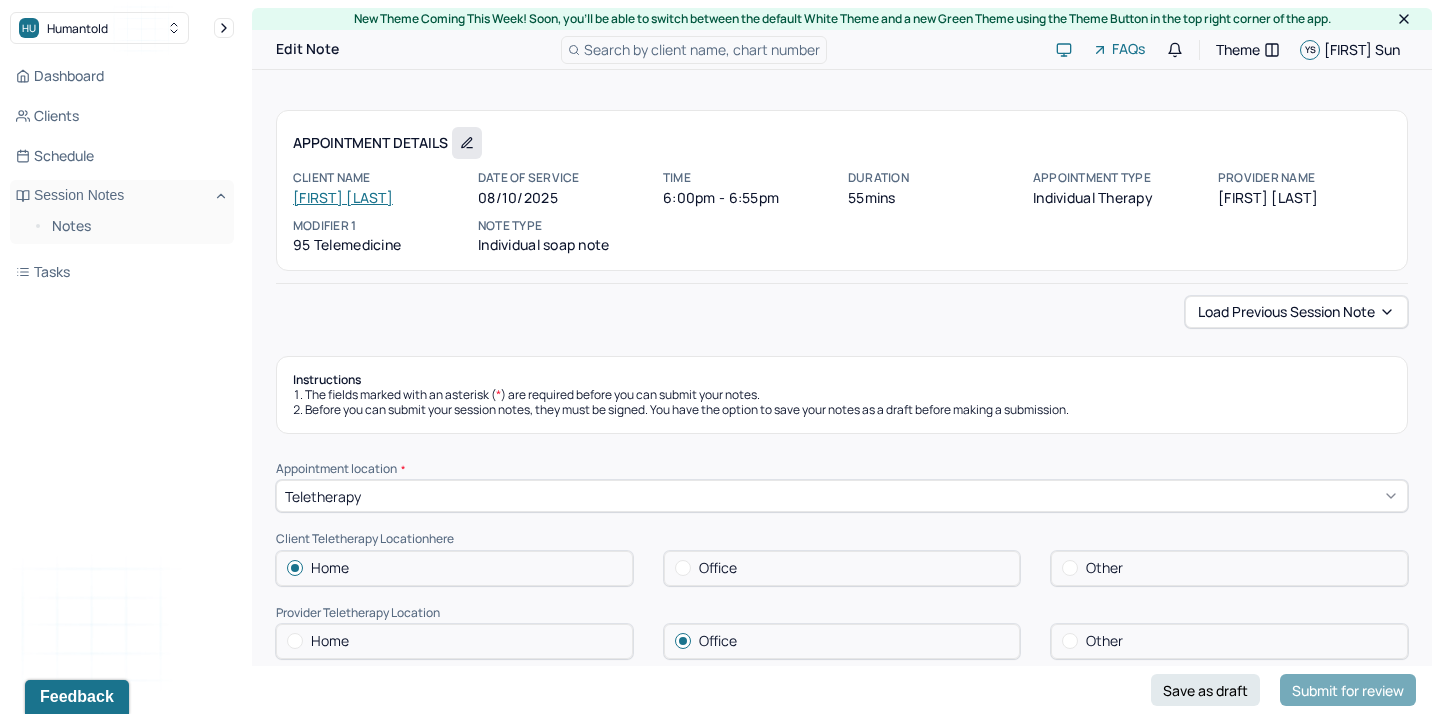 click 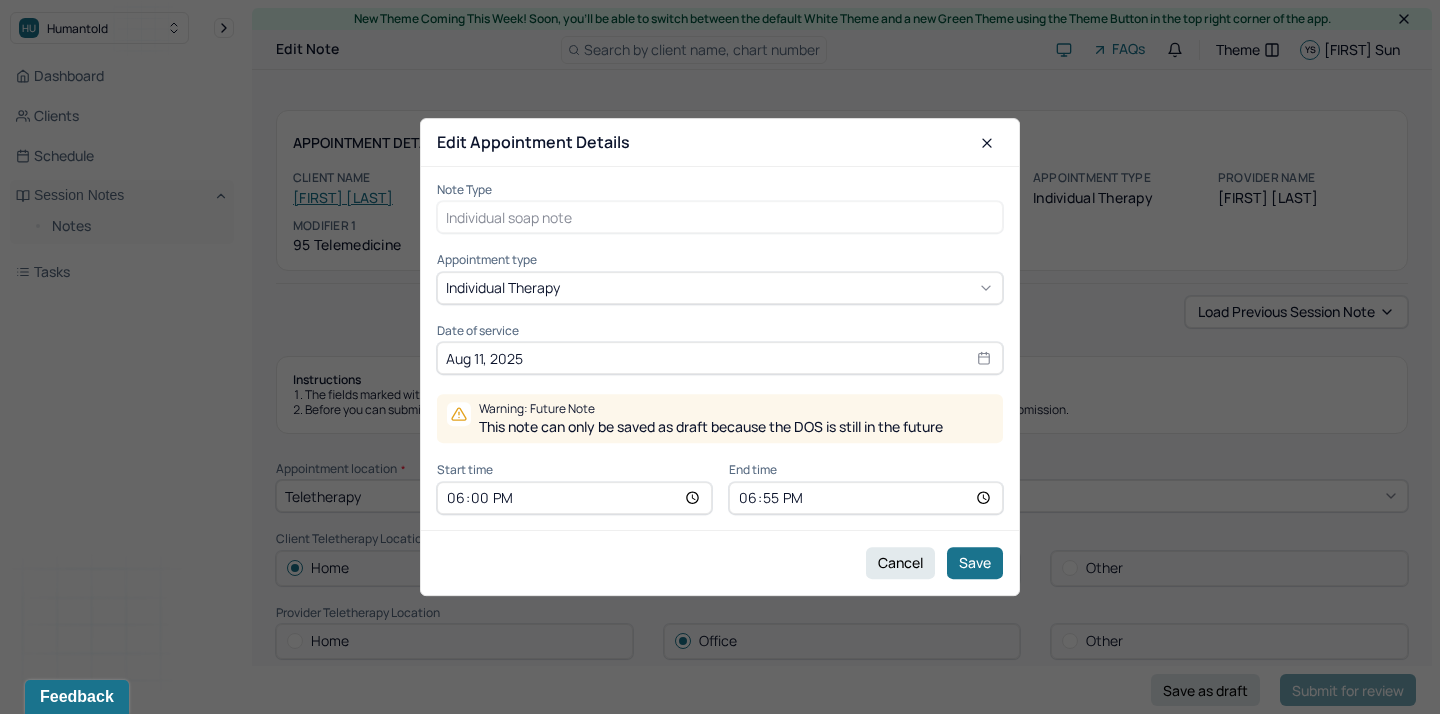 click on "Aug 11, 2025" at bounding box center [720, 358] 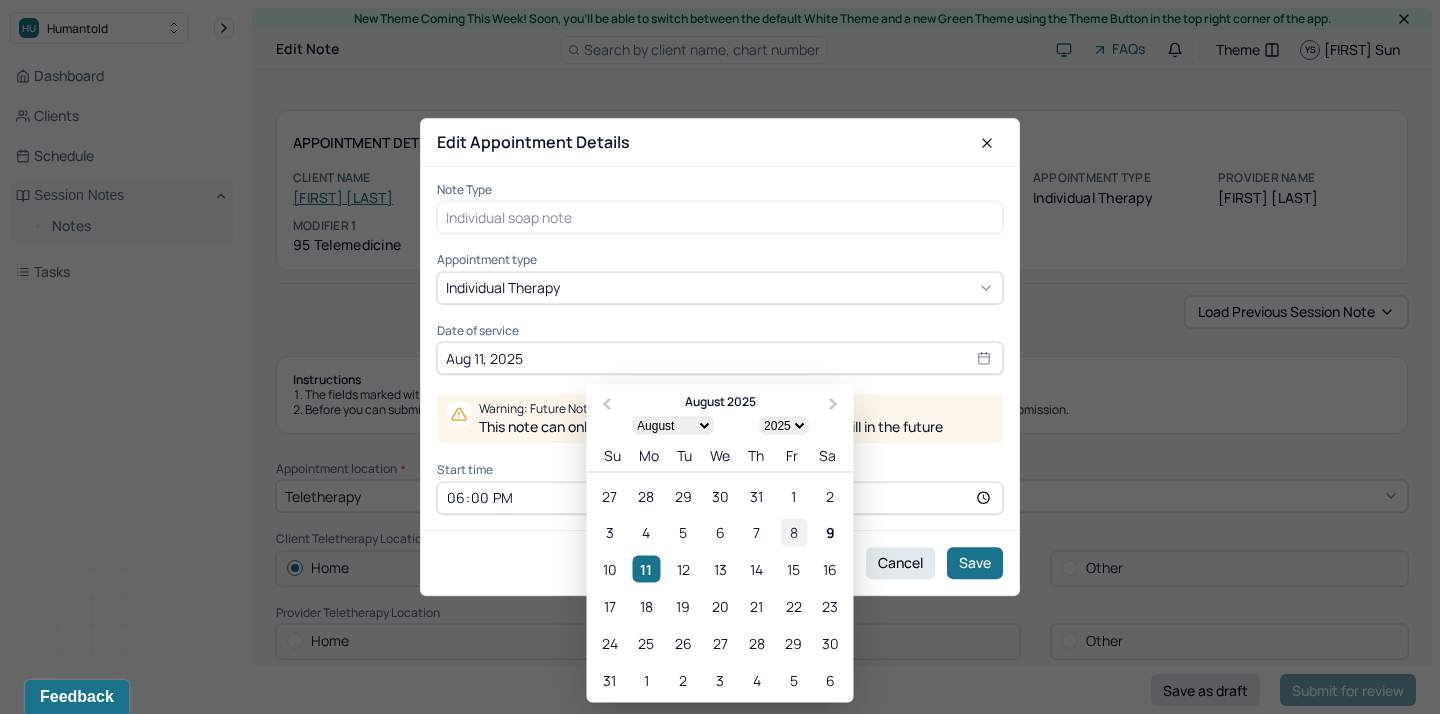 click on "8" at bounding box center (793, 532) 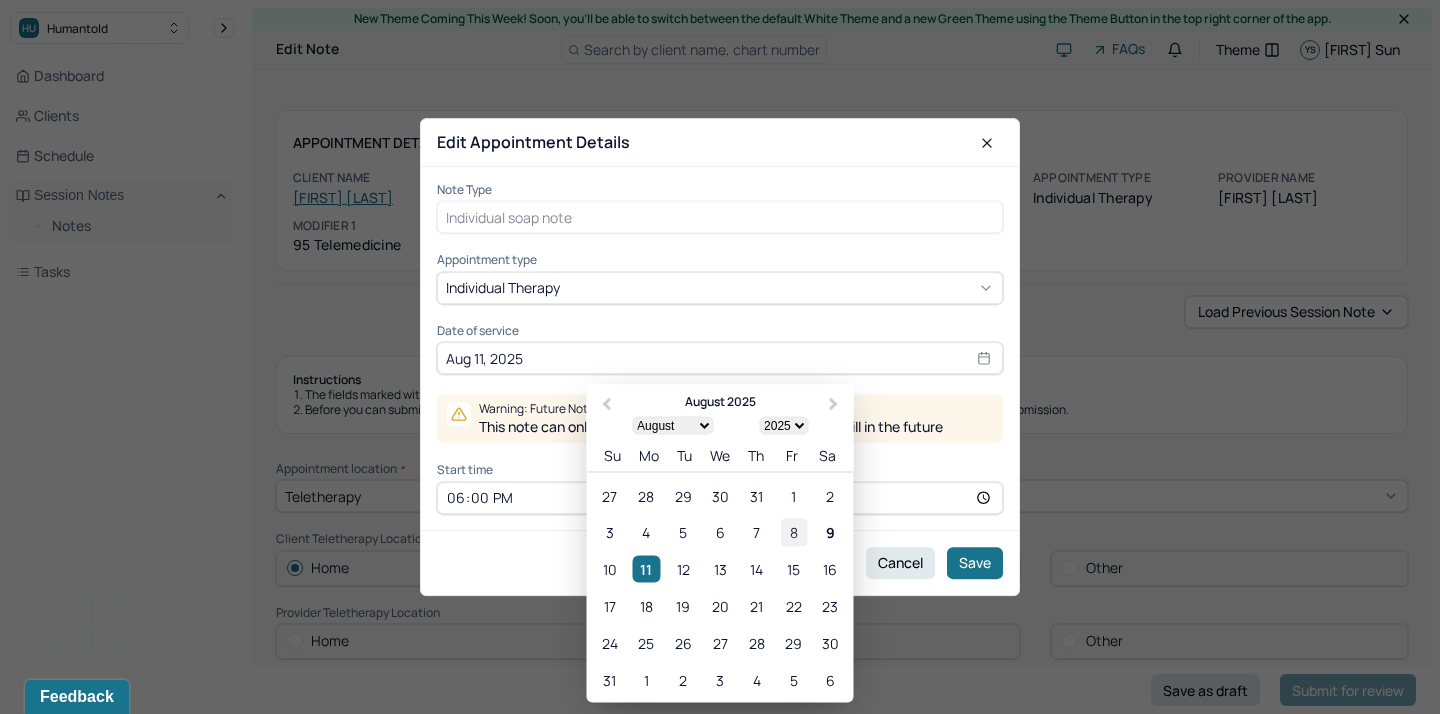 type on "Aug 8, 2025" 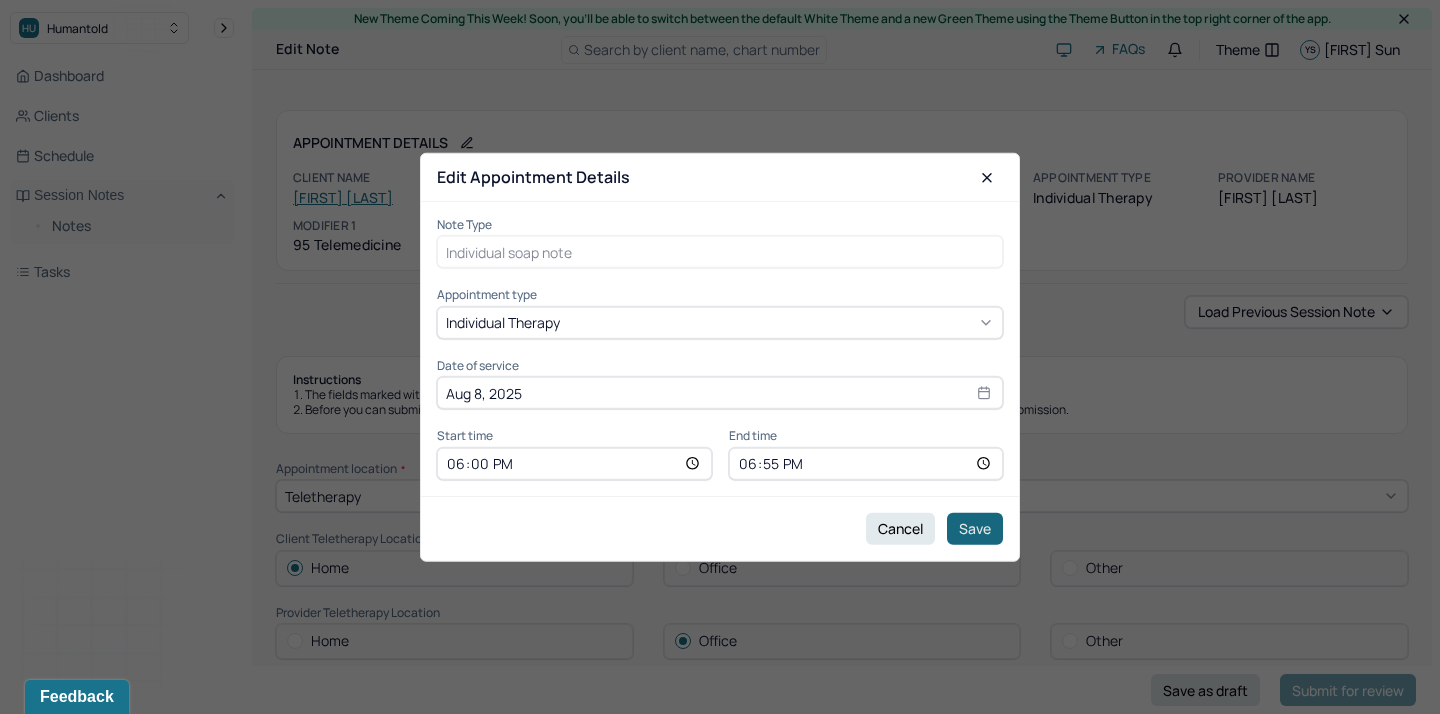 click on "Save" at bounding box center [975, 528] 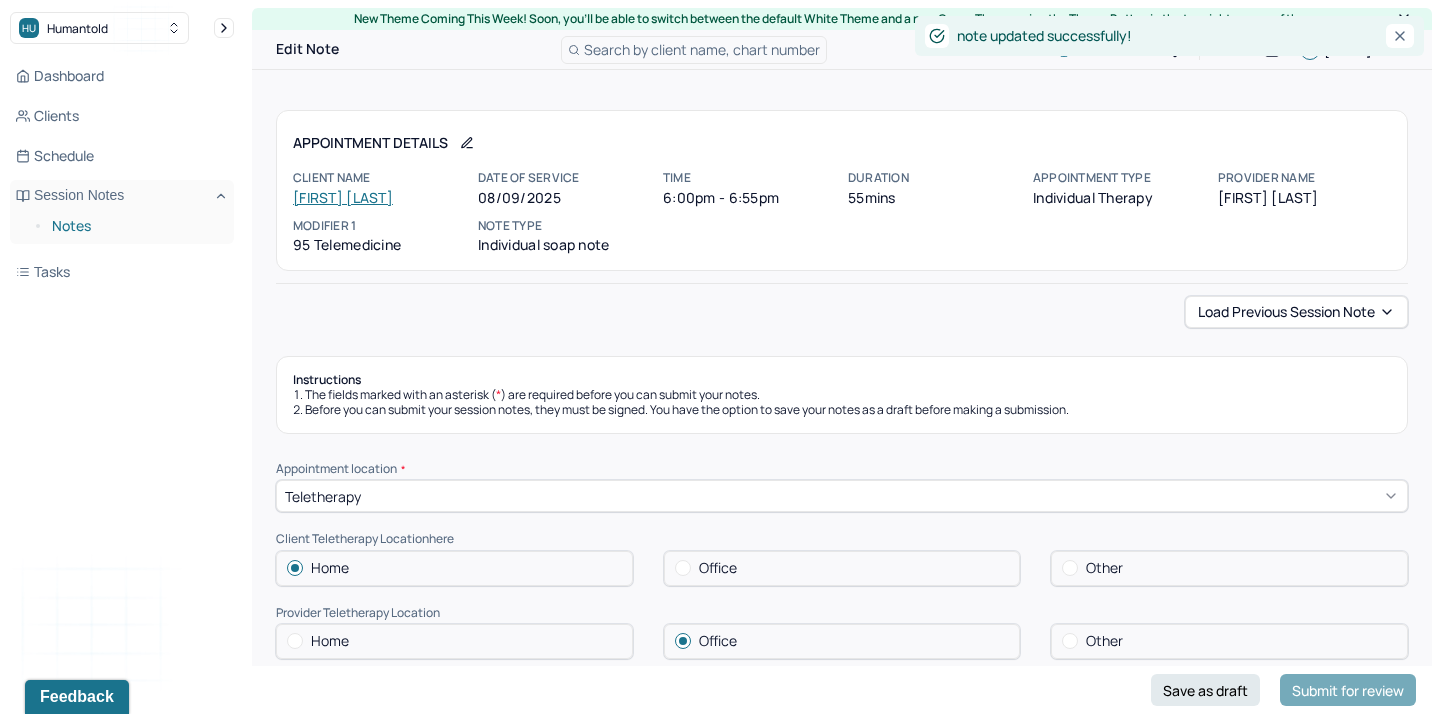 click on "Notes" at bounding box center (135, 226) 